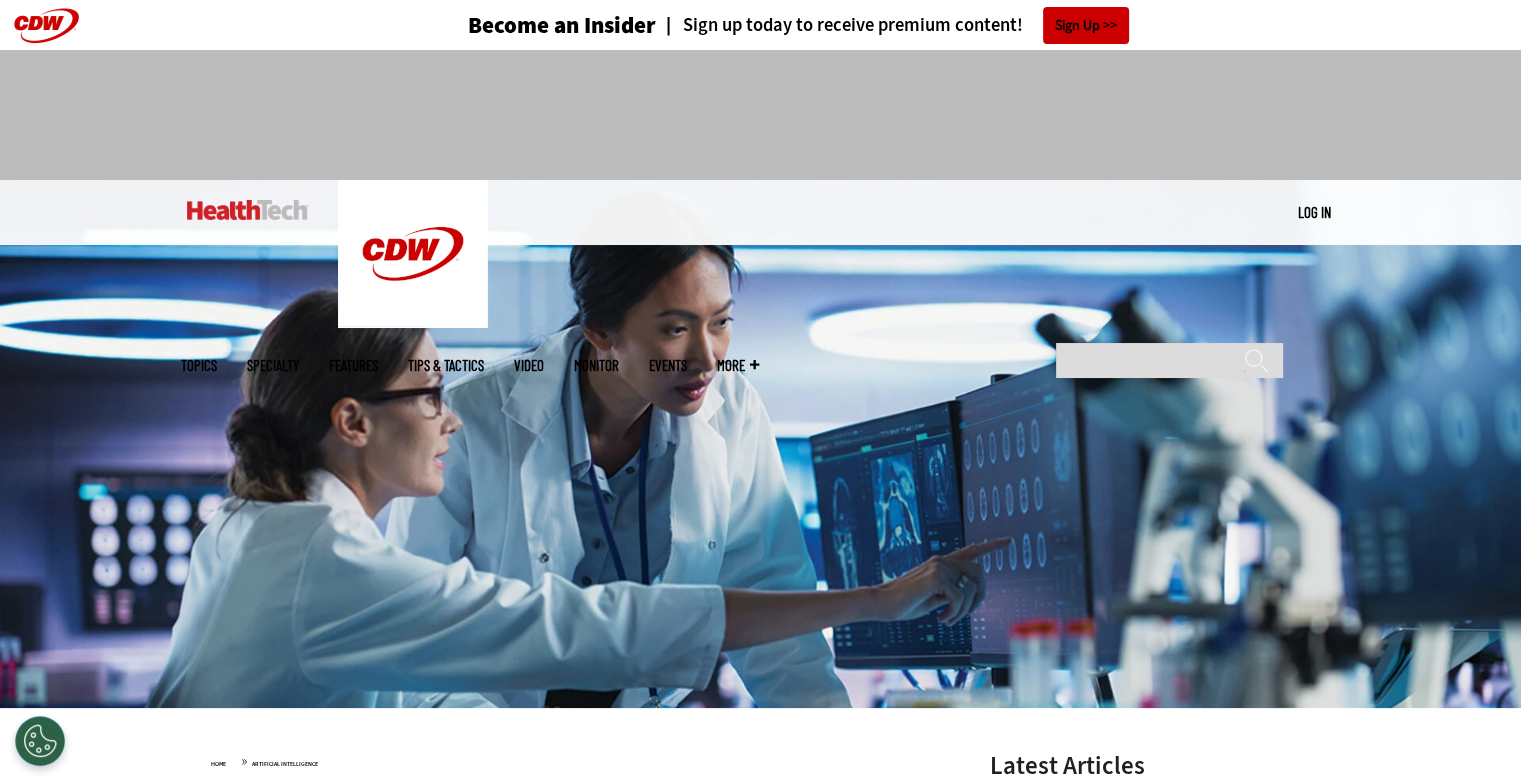 scroll, scrollTop: 0, scrollLeft: 0, axis: both 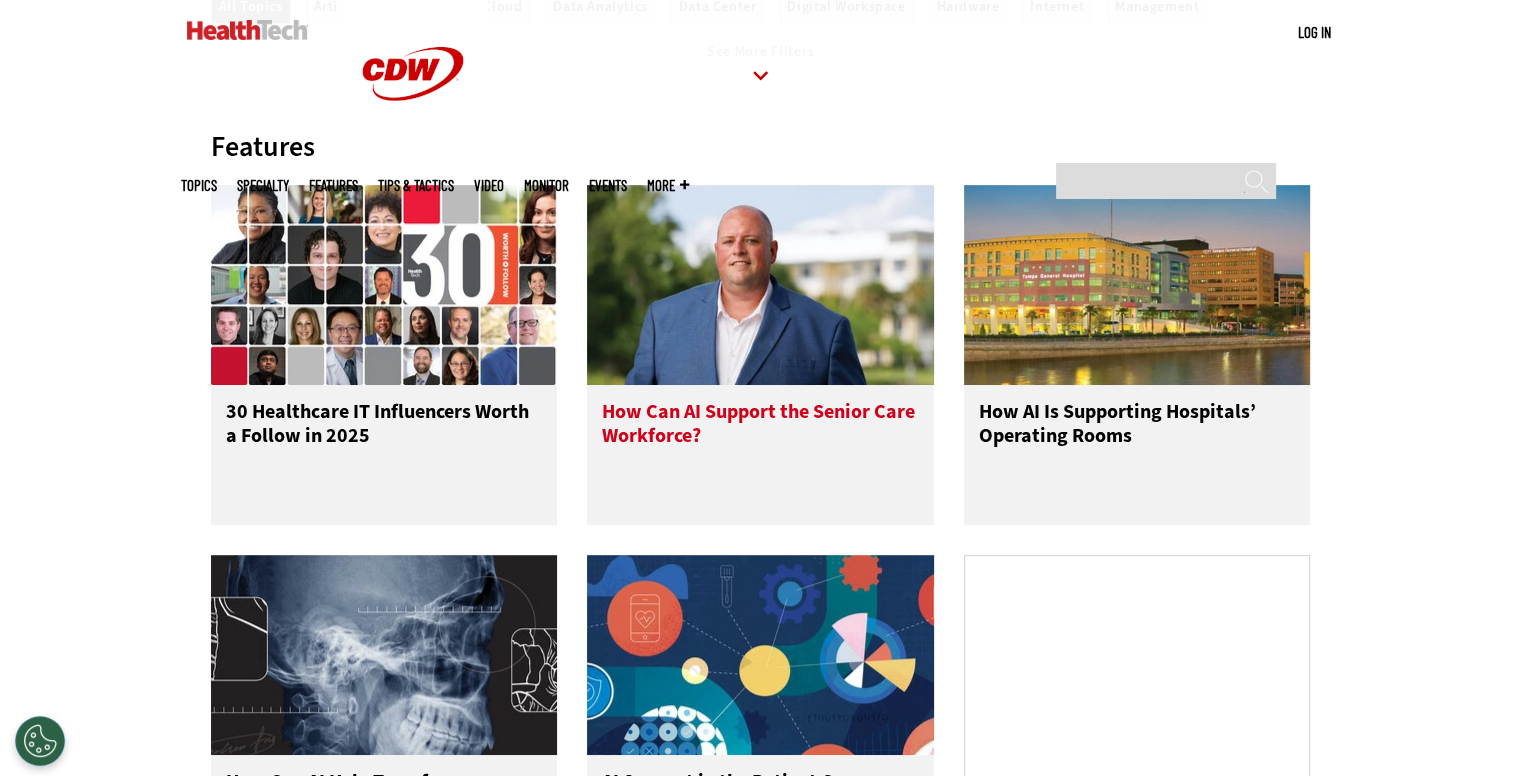 click on "How Can AI Support the Senior Care Workforce?" at bounding box center [760, 440] 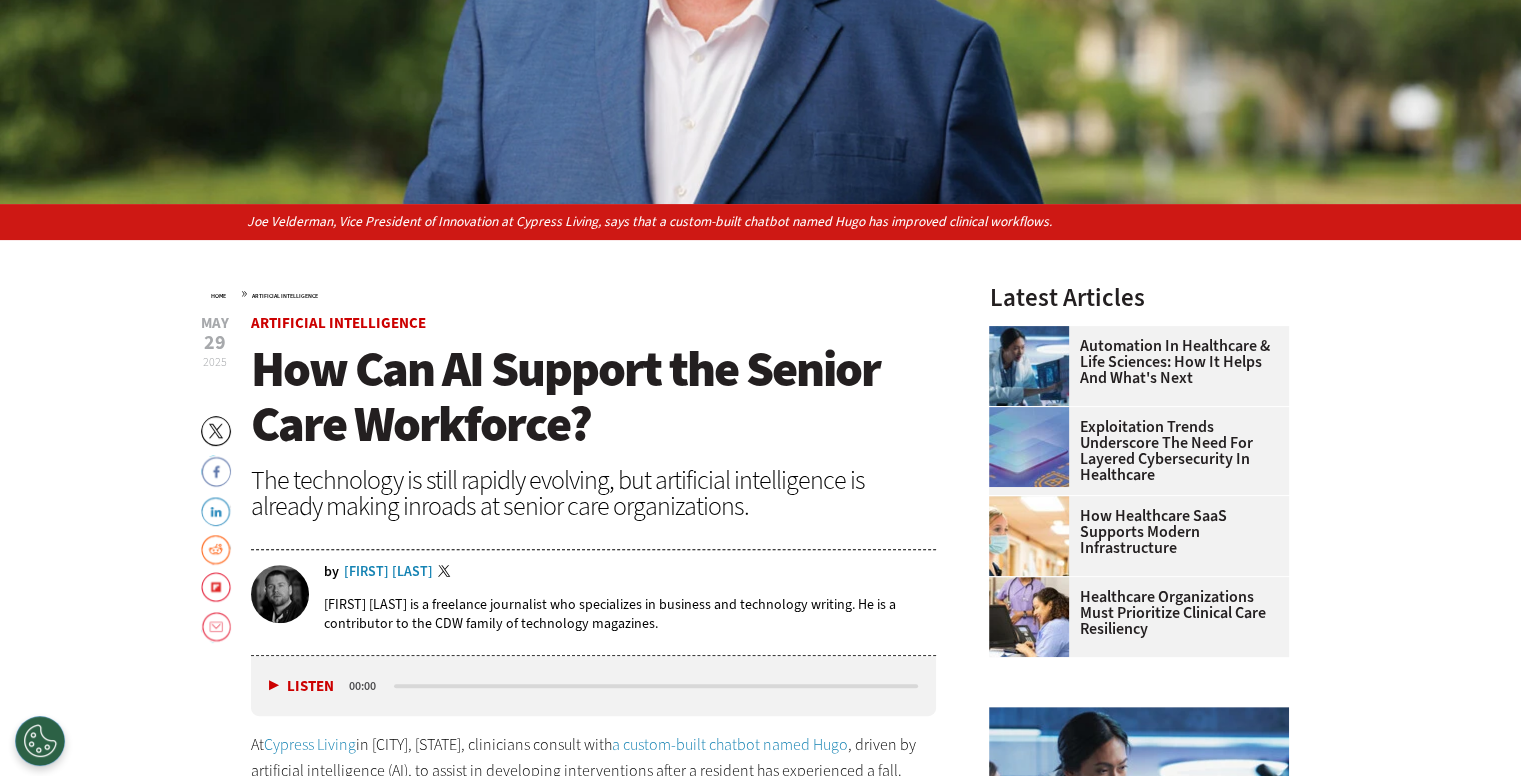 scroll, scrollTop: 0, scrollLeft: 0, axis: both 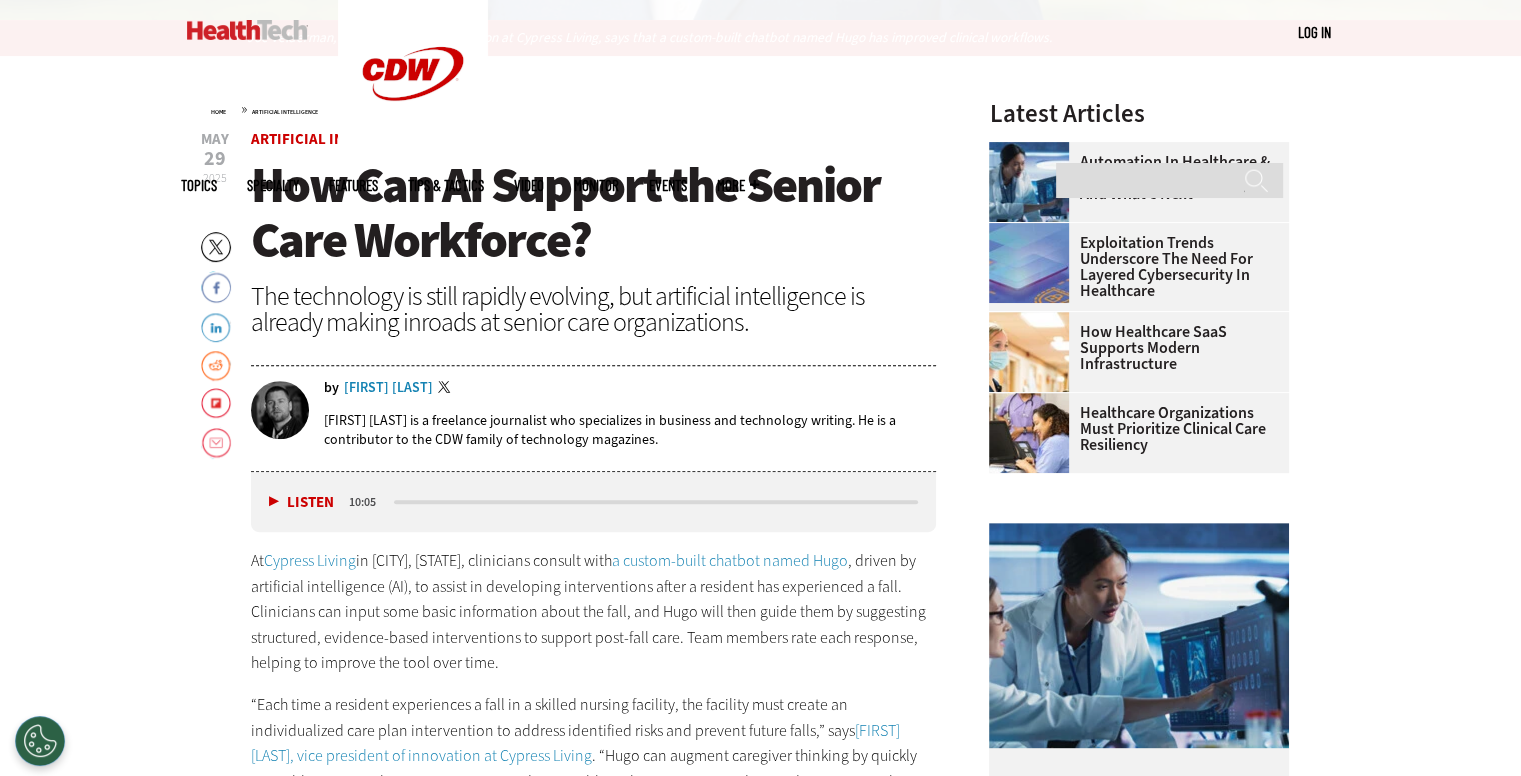click on "Calvin Hennick" at bounding box center [388, 388] 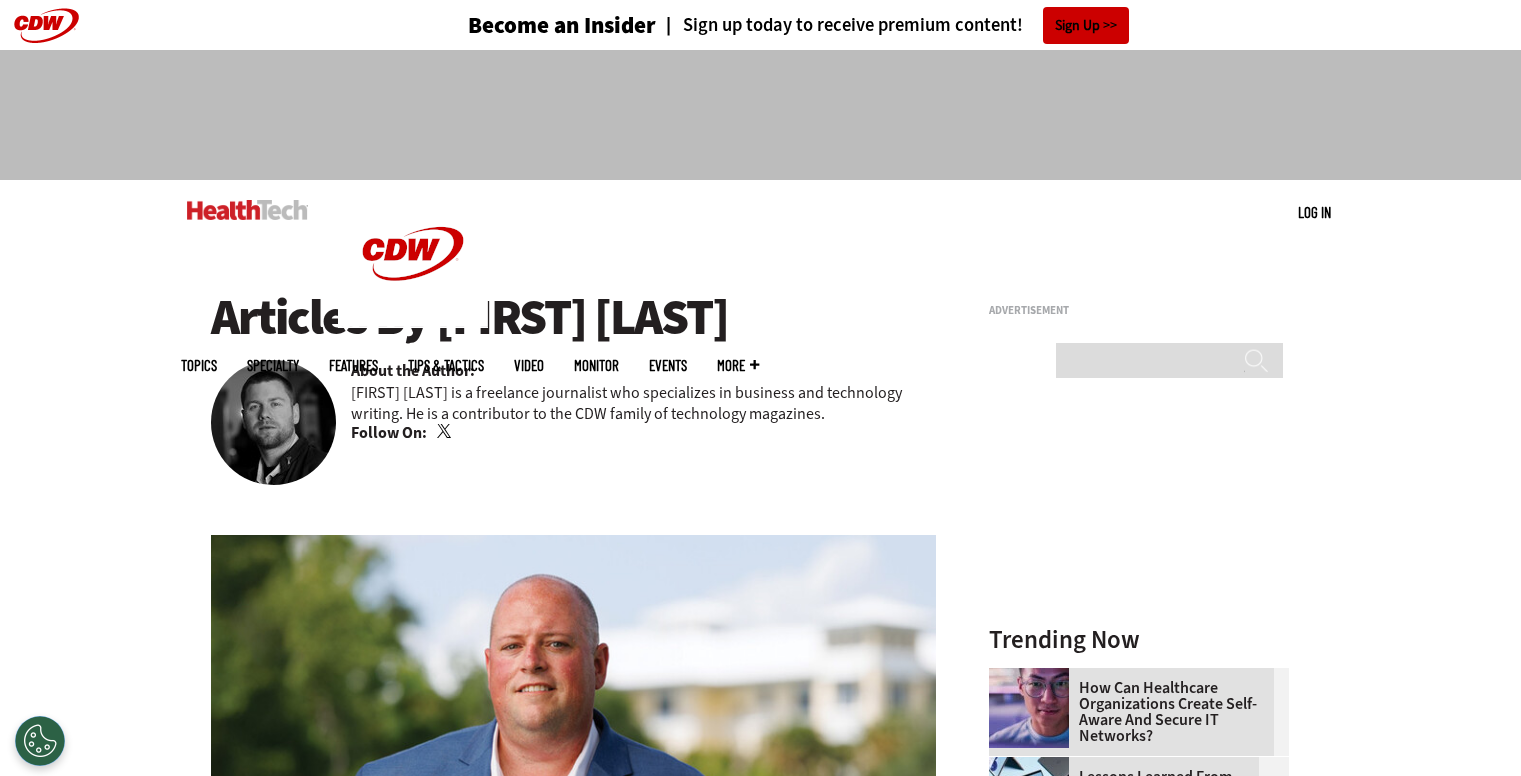 scroll, scrollTop: 358, scrollLeft: 0, axis: vertical 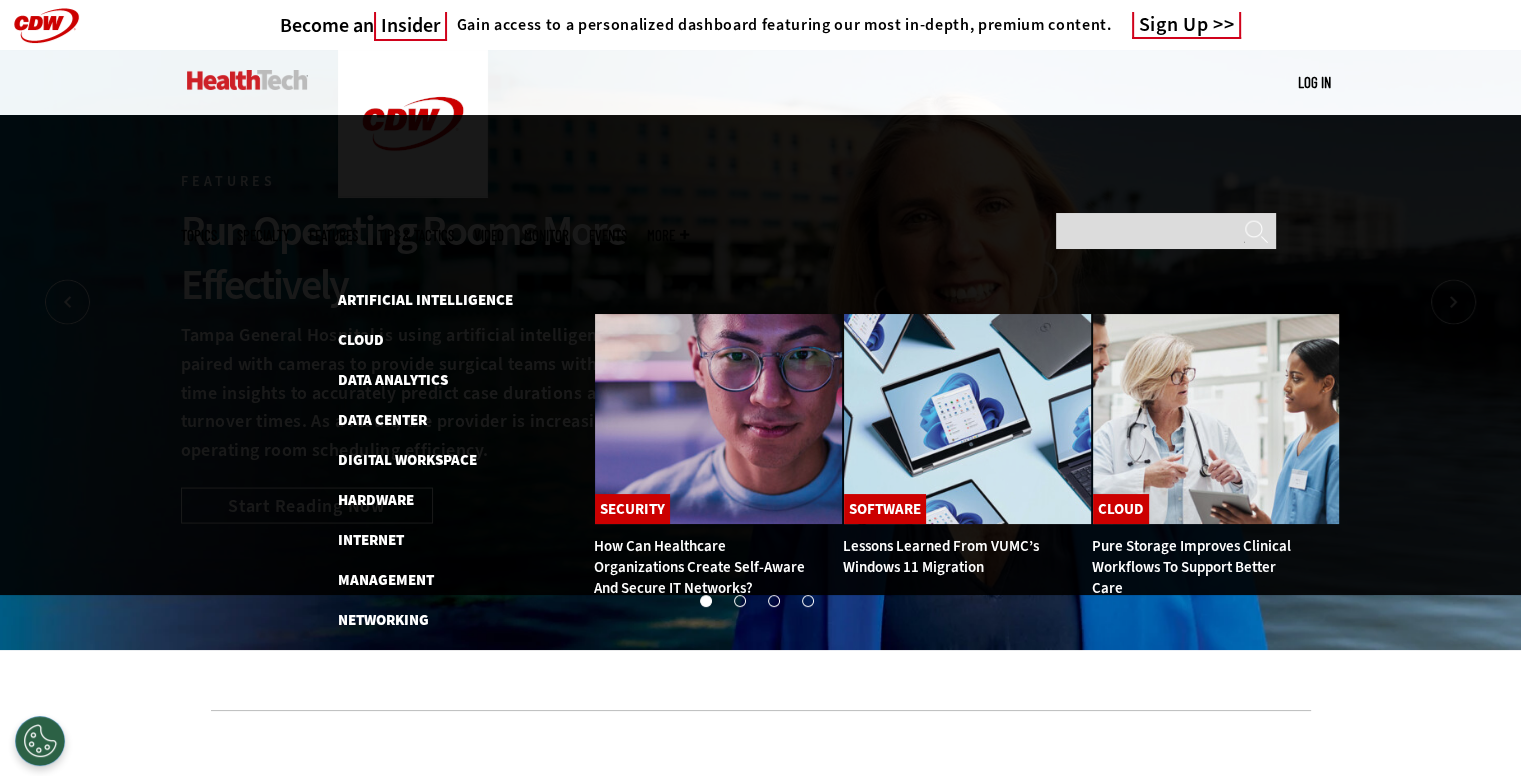 click at bounding box center (247, 80) 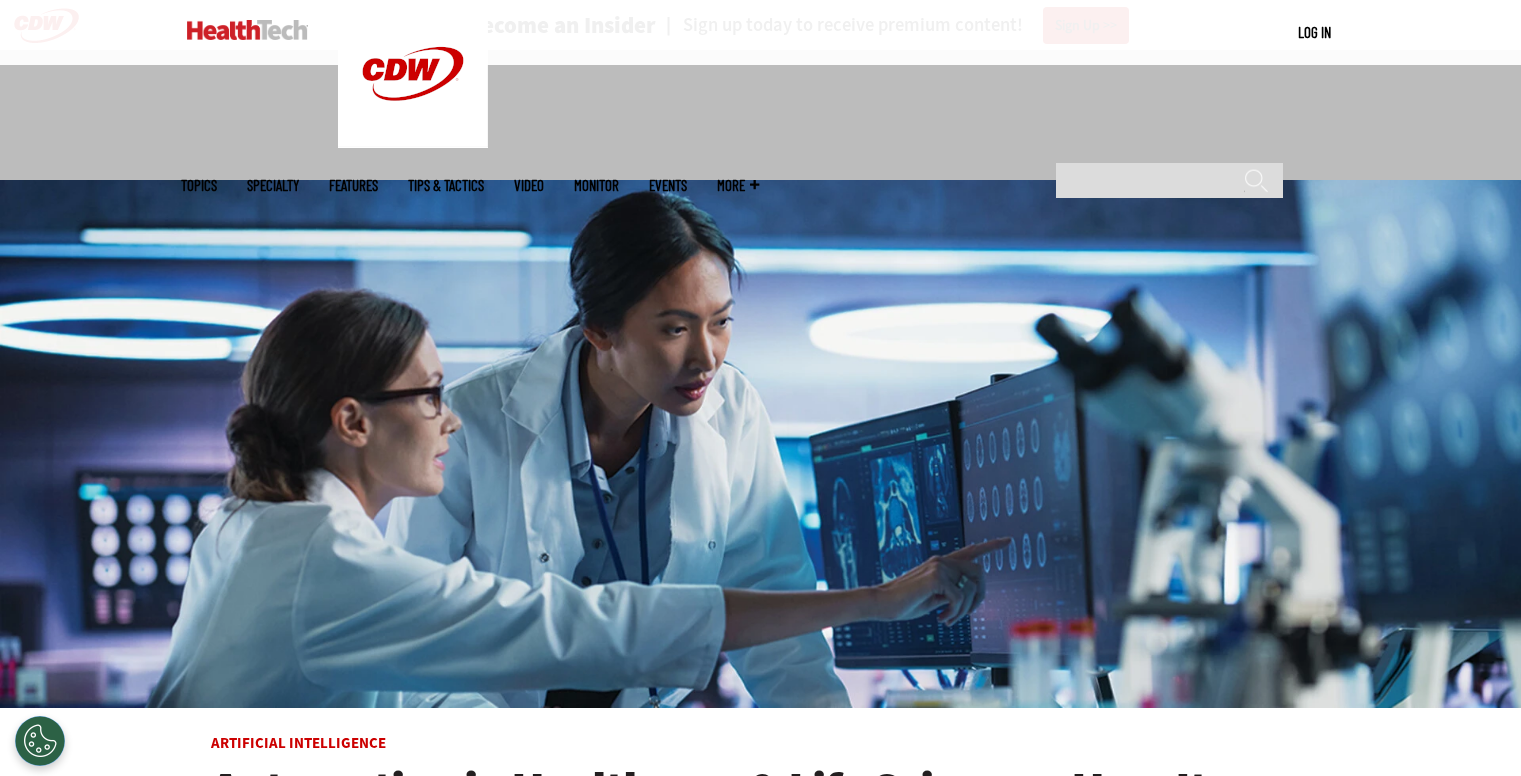 scroll, scrollTop: 575, scrollLeft: 0, axis: vertical 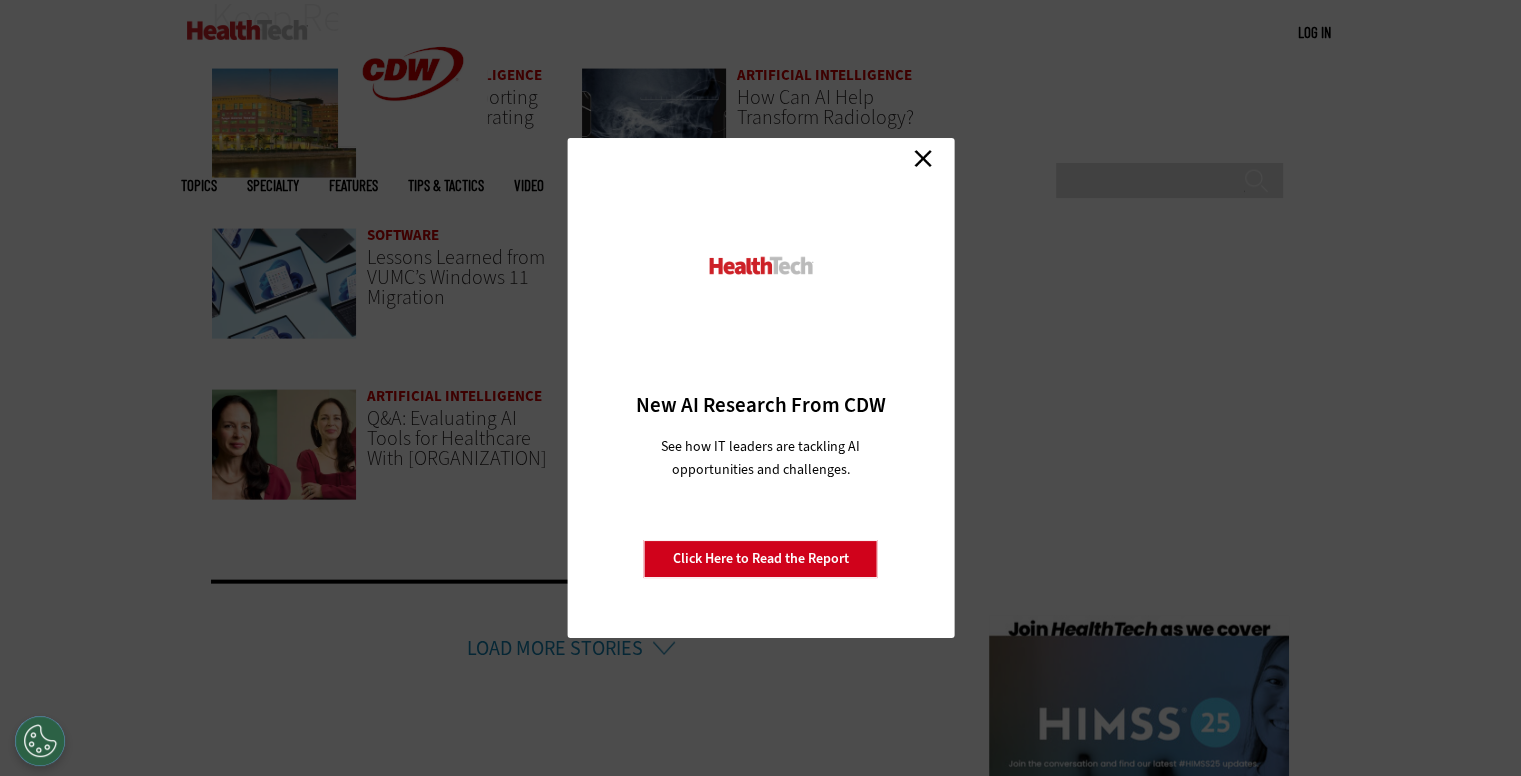 click on "Close" at bounding box center [923, 158] 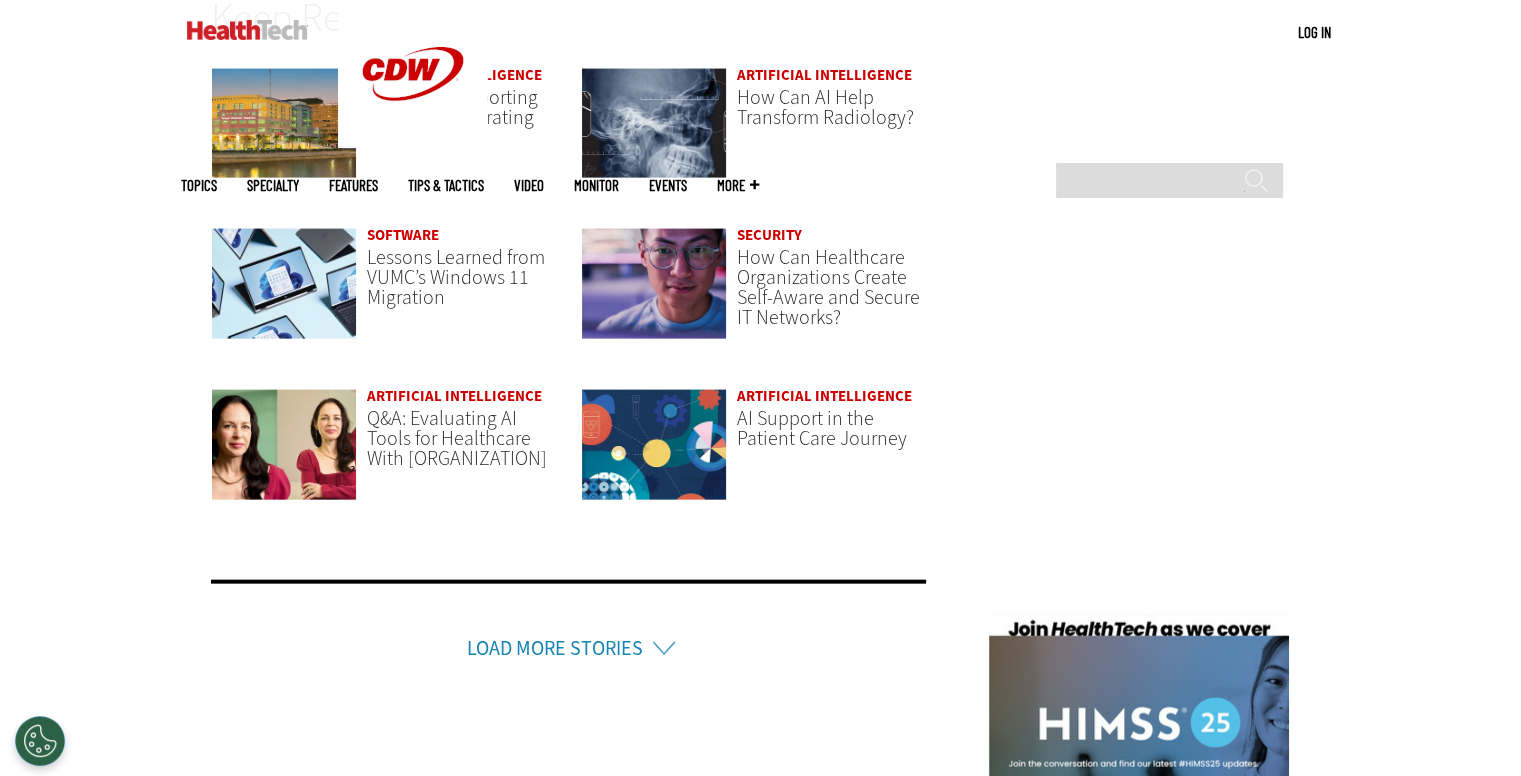scroll, scrollTop: 4383, scrollLeft: 0, axis: vertical 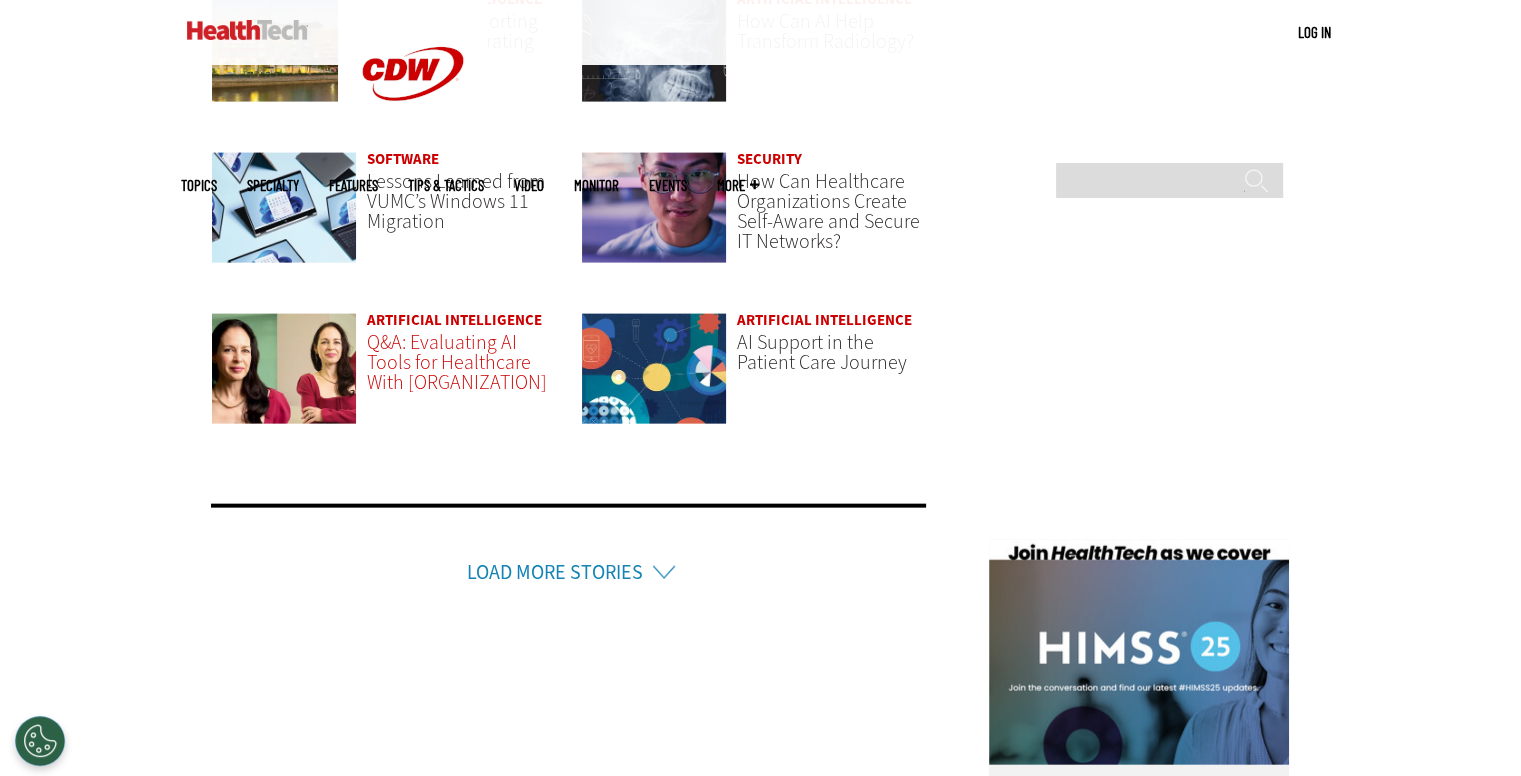 click on "Q&A: Evaluating AI Tools for Healthcare With Northwestern Medicine" at bounding box center [457, 362] 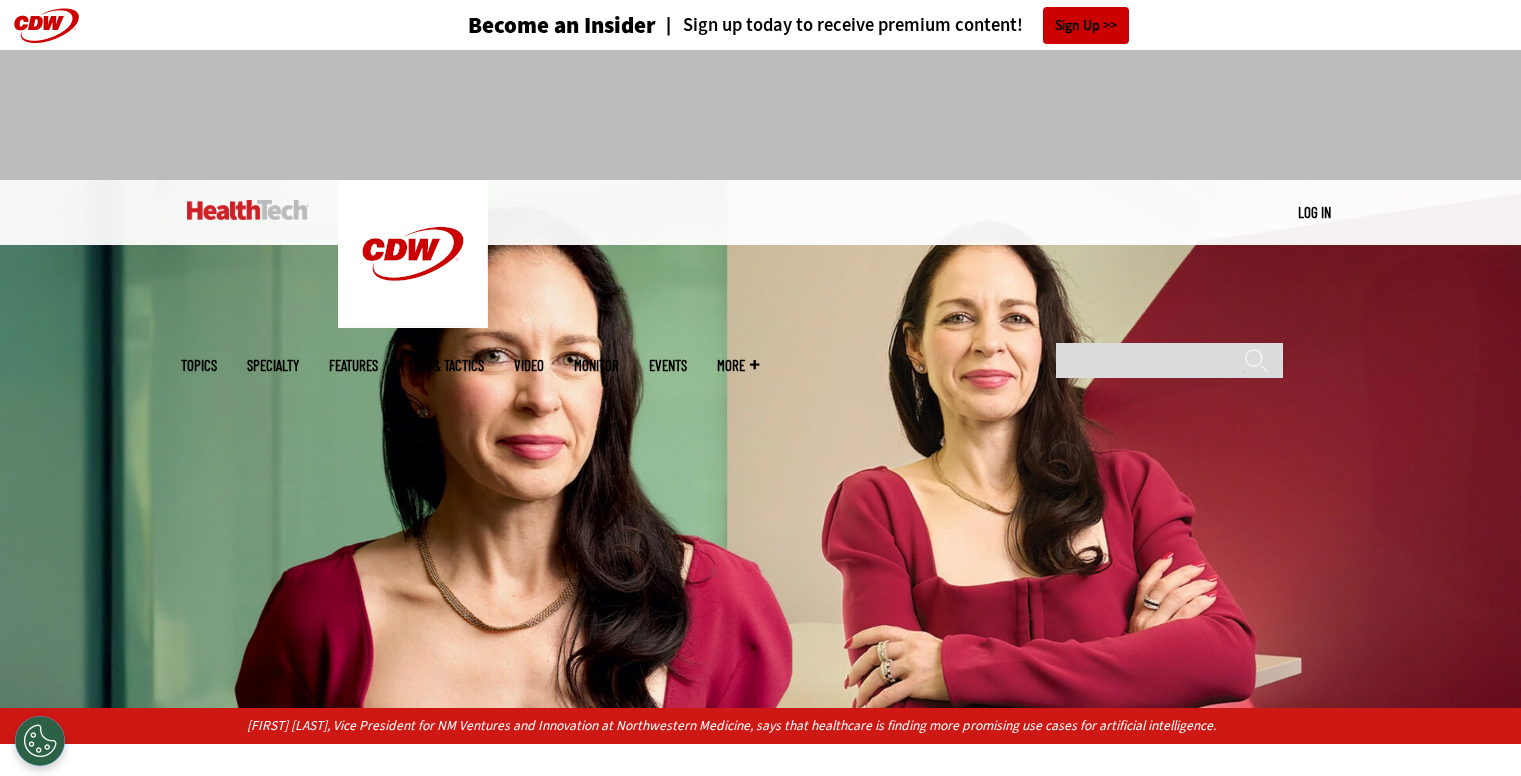 scroll, scrollTop: 0, scrollLeft: 0, axis: both 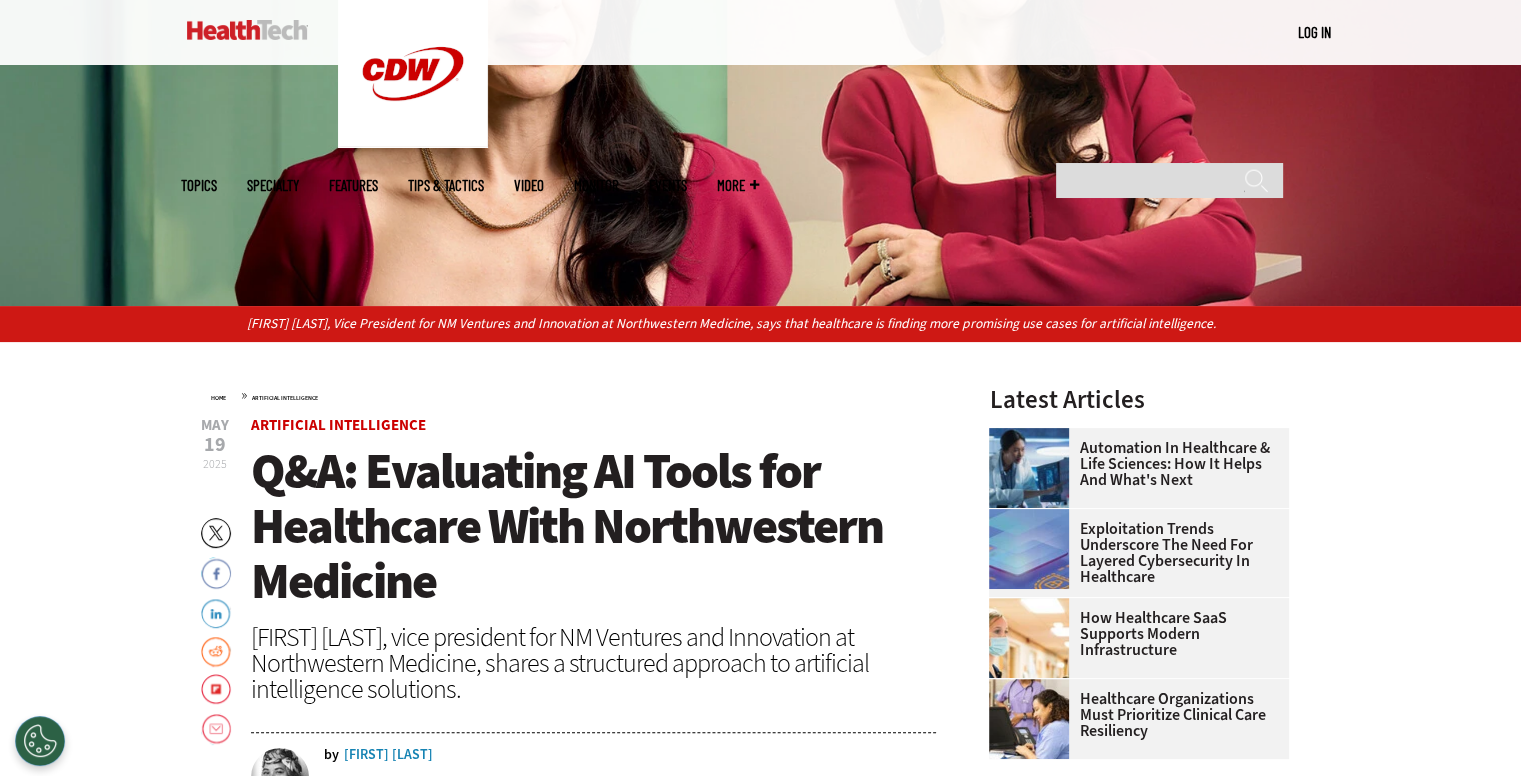 click on "Teta Alim" at bounding box center (388, 755) 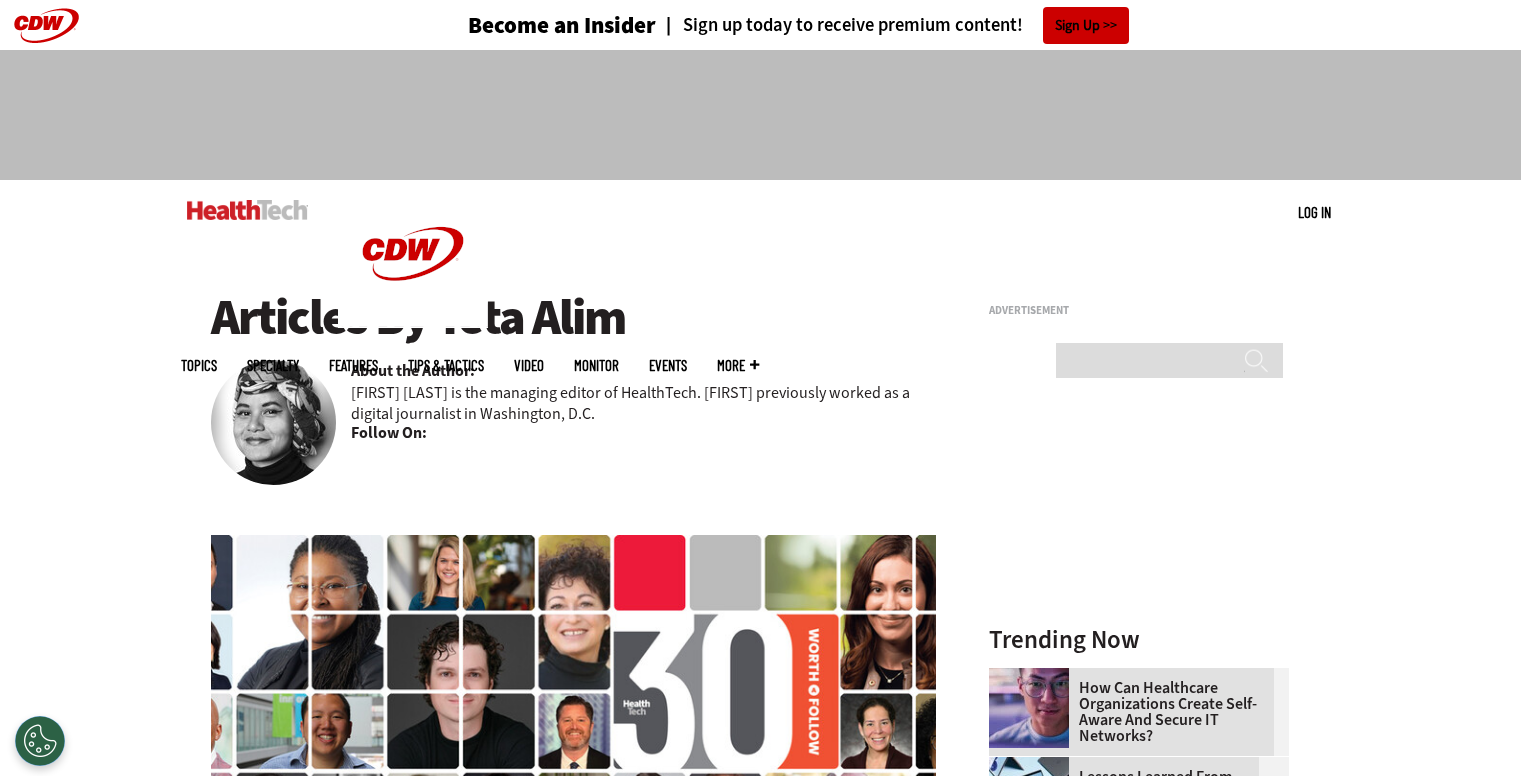 scroll, scrollTop: 0, scrollLeft: 0, axis: both 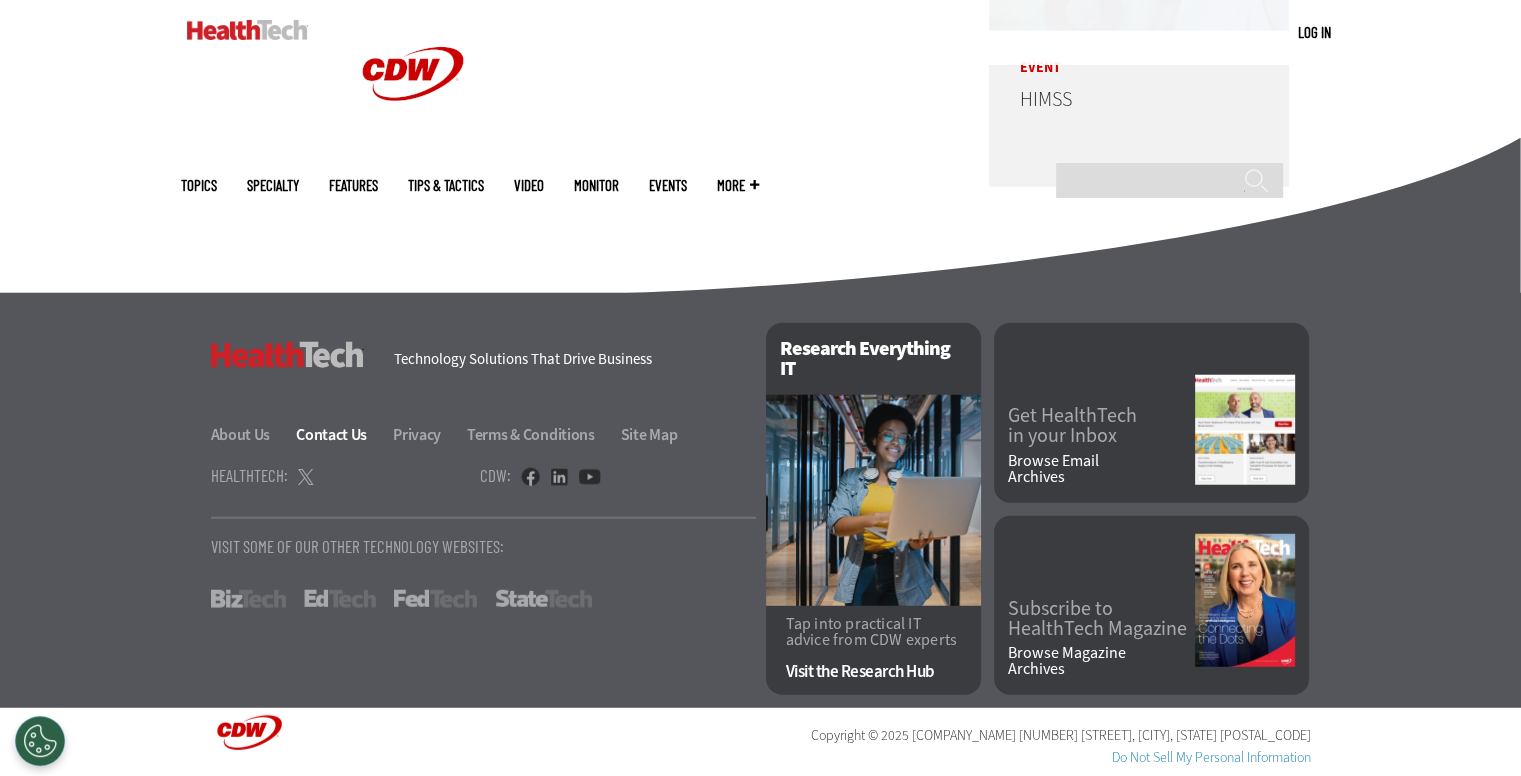 click on "Contact Us" at bounding box center (343, 434) 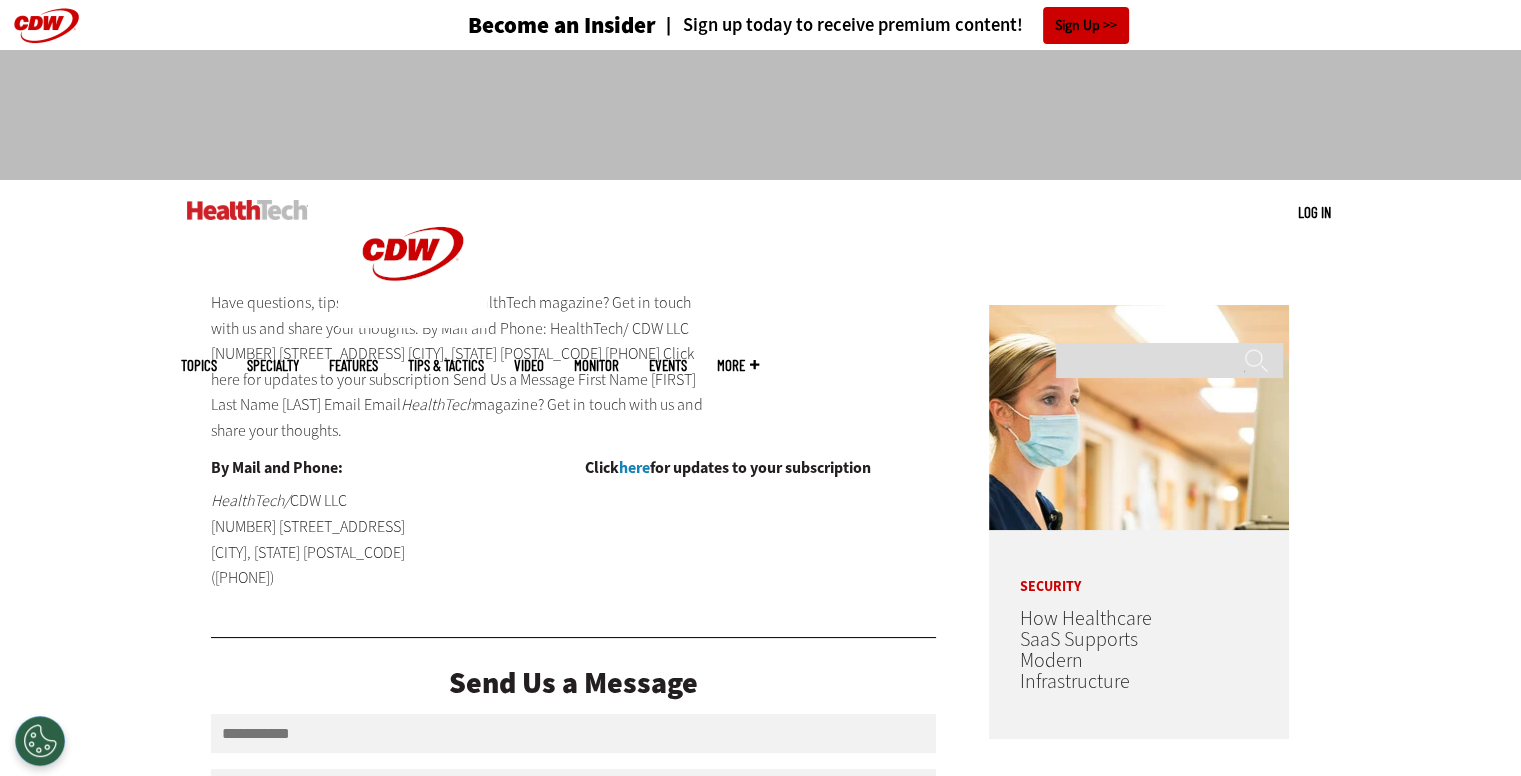 scroll, scrollTop: 0, scrollLeft: 0, axis: both 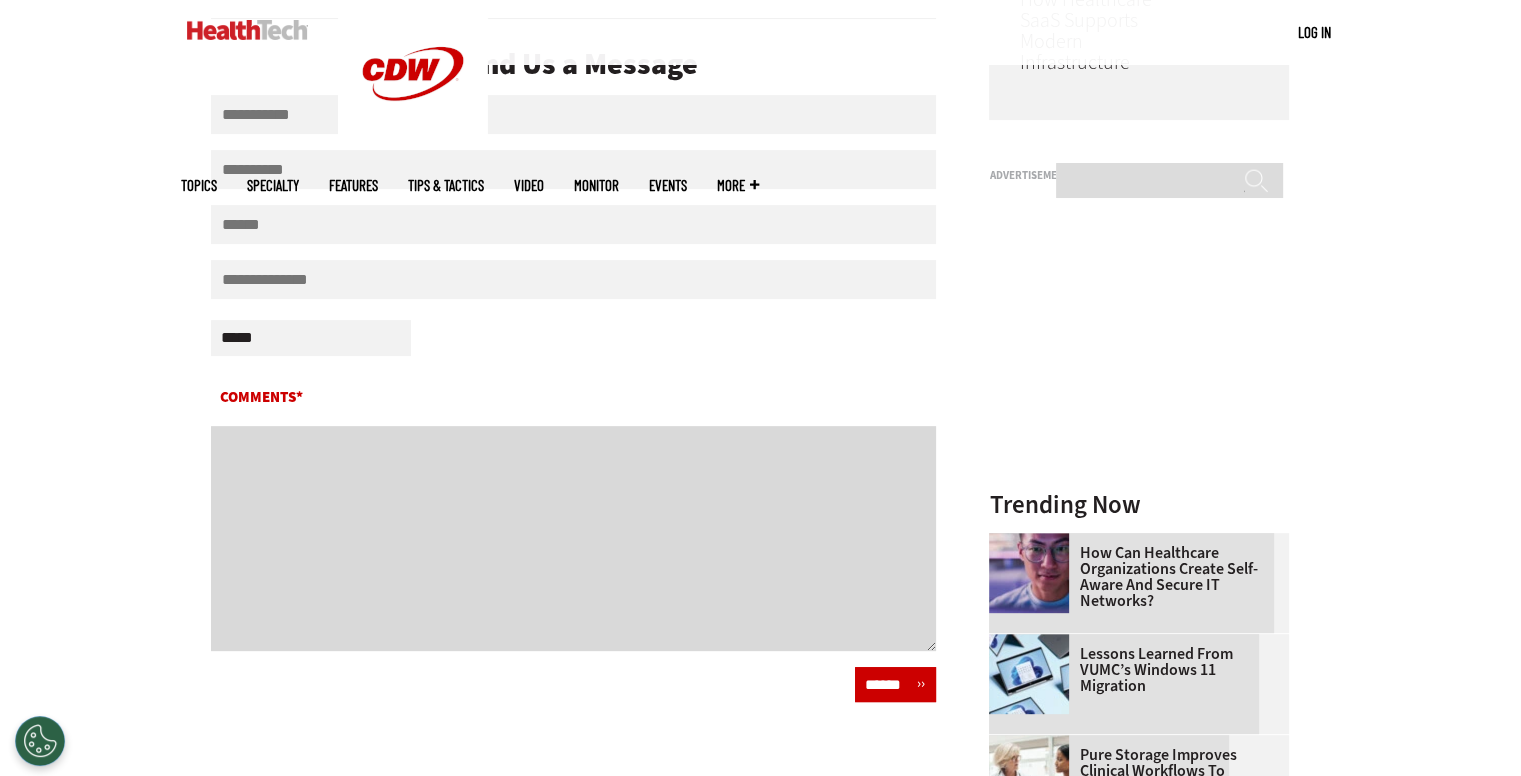 click on "Comments*" at bounding box center [574, 538] 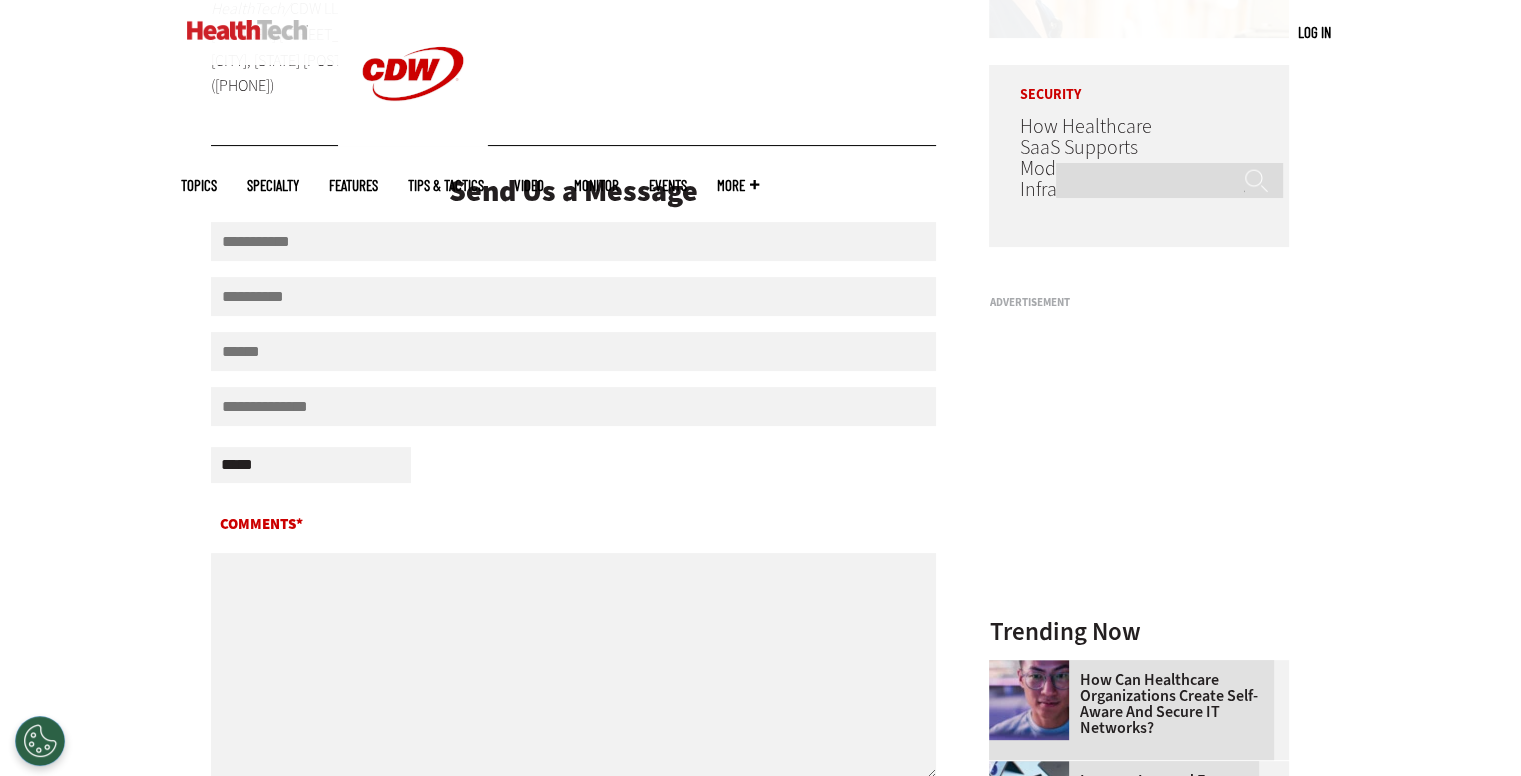 click on "**********" at bounding box center [311, 465] 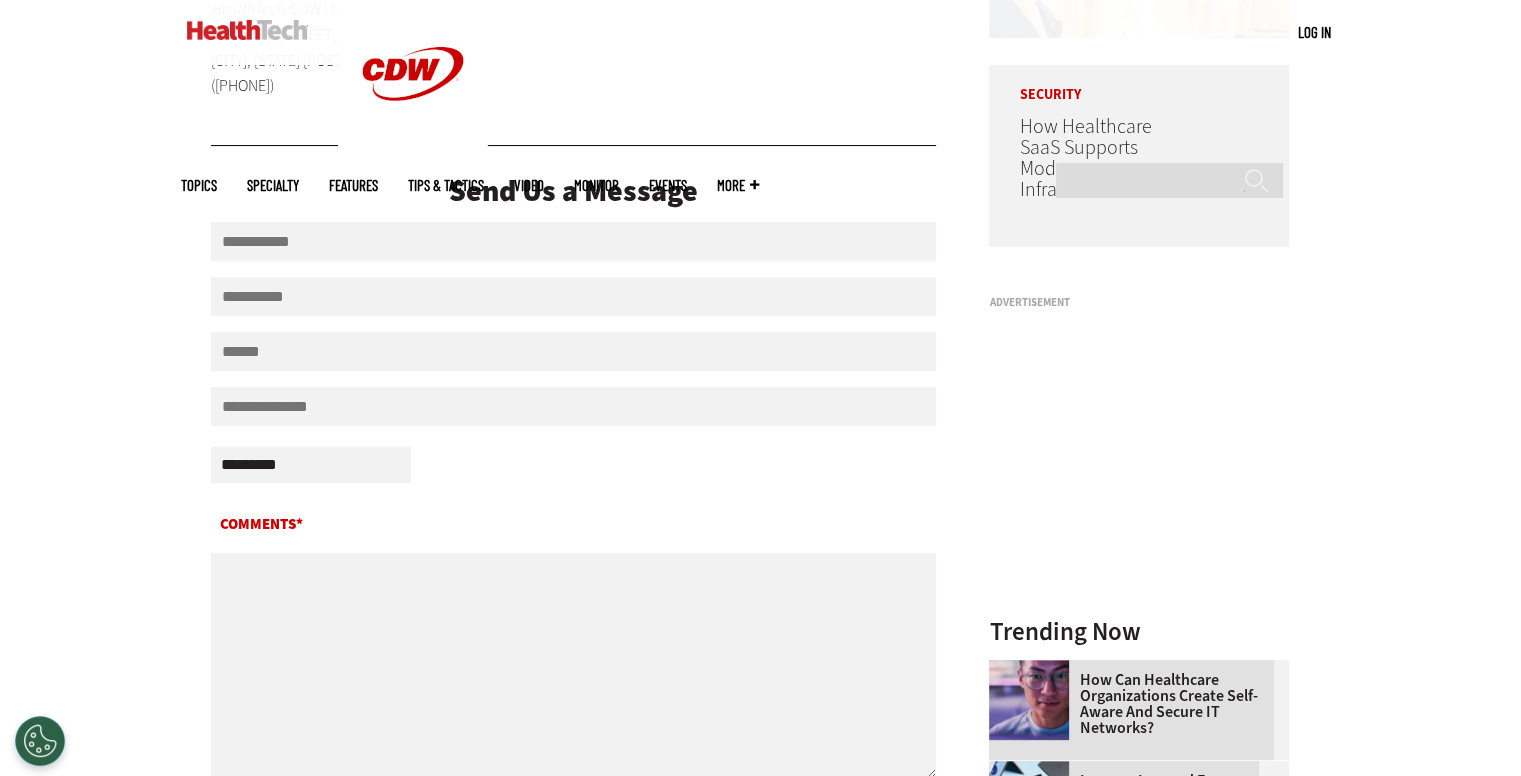 click on "**********" at bounding box center [311, 465] 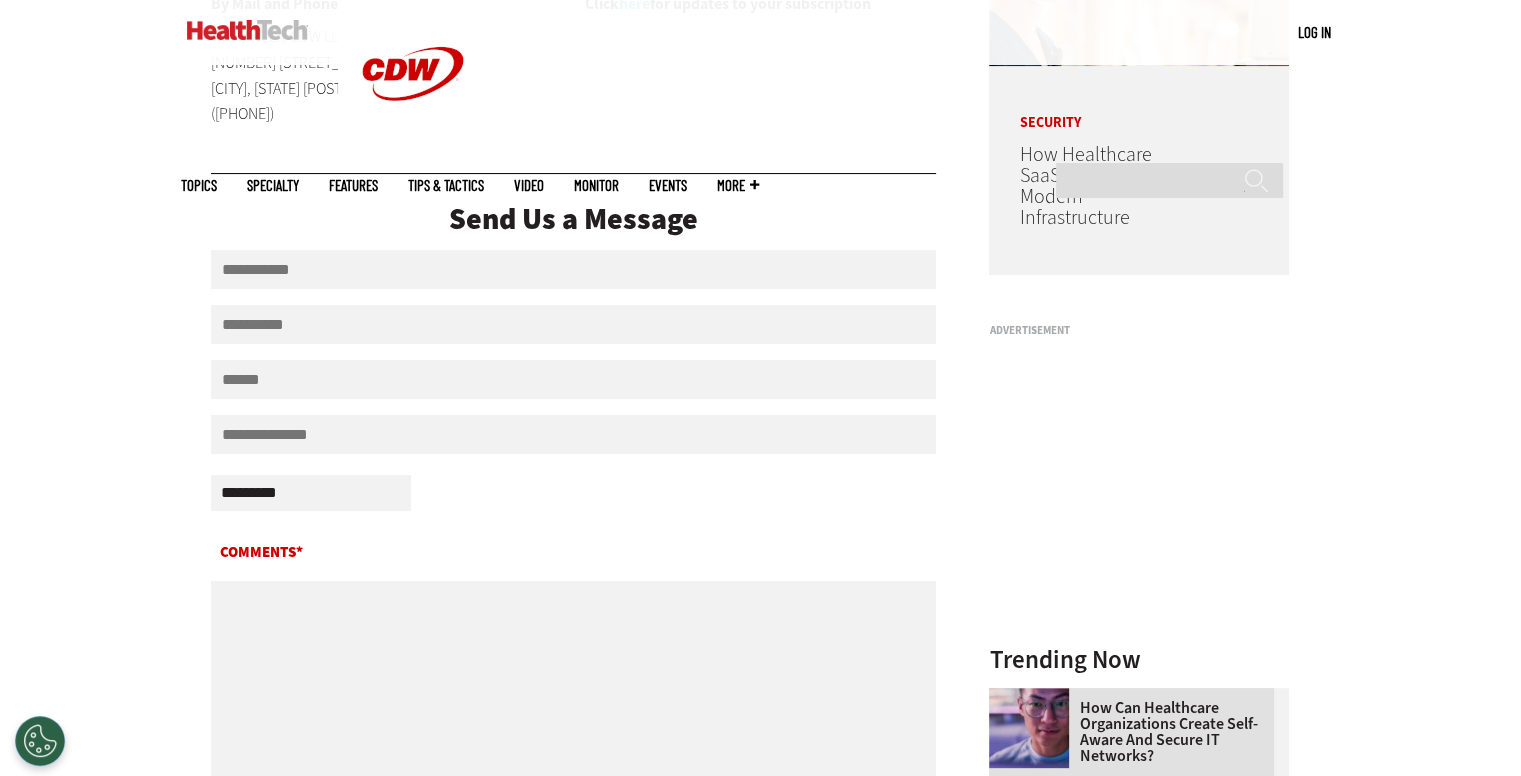 scroll, scrollTop: 202, scrollLeft: 0, axis: vertical 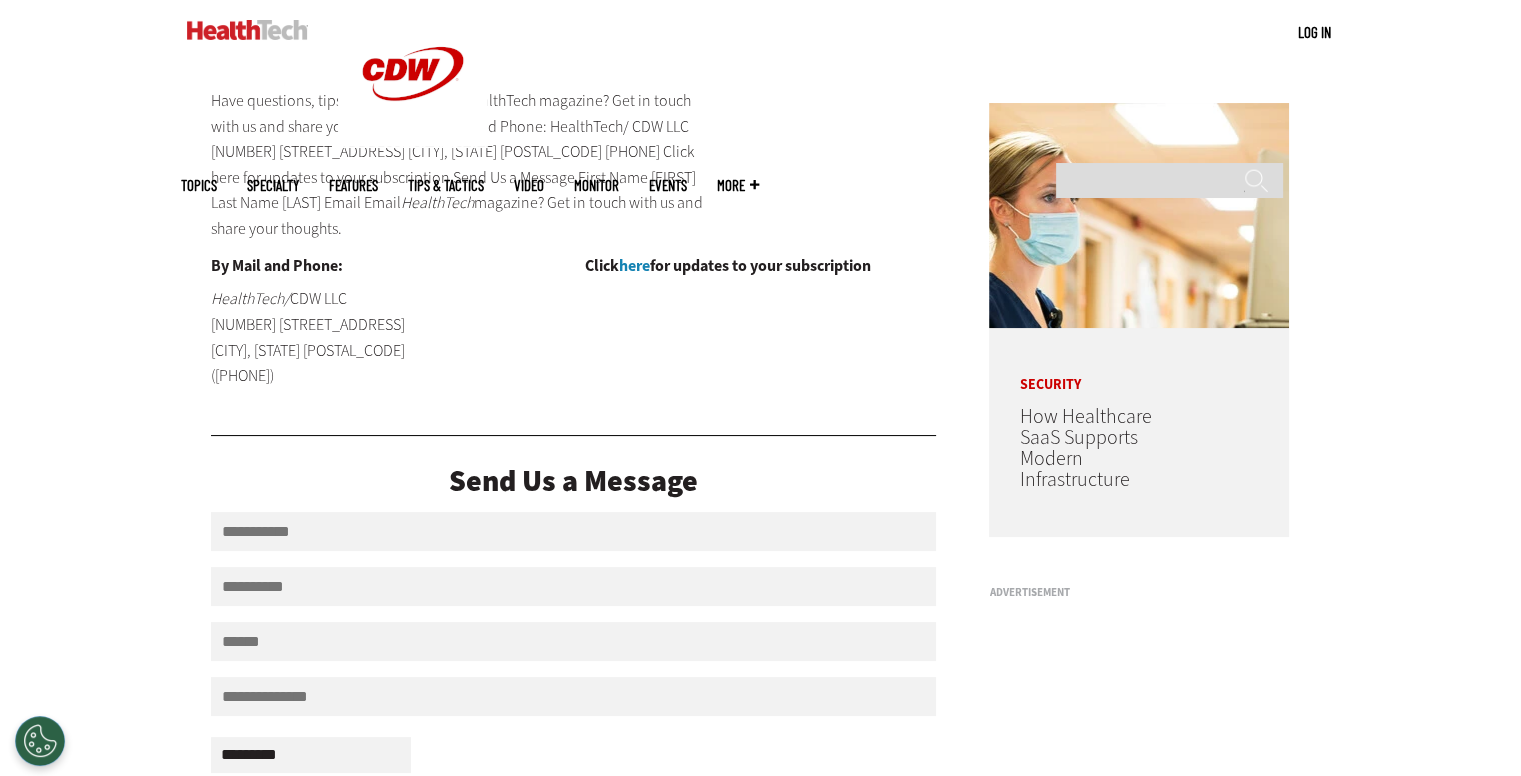click on "Send Us a Message" at bounding box center [574, 481] 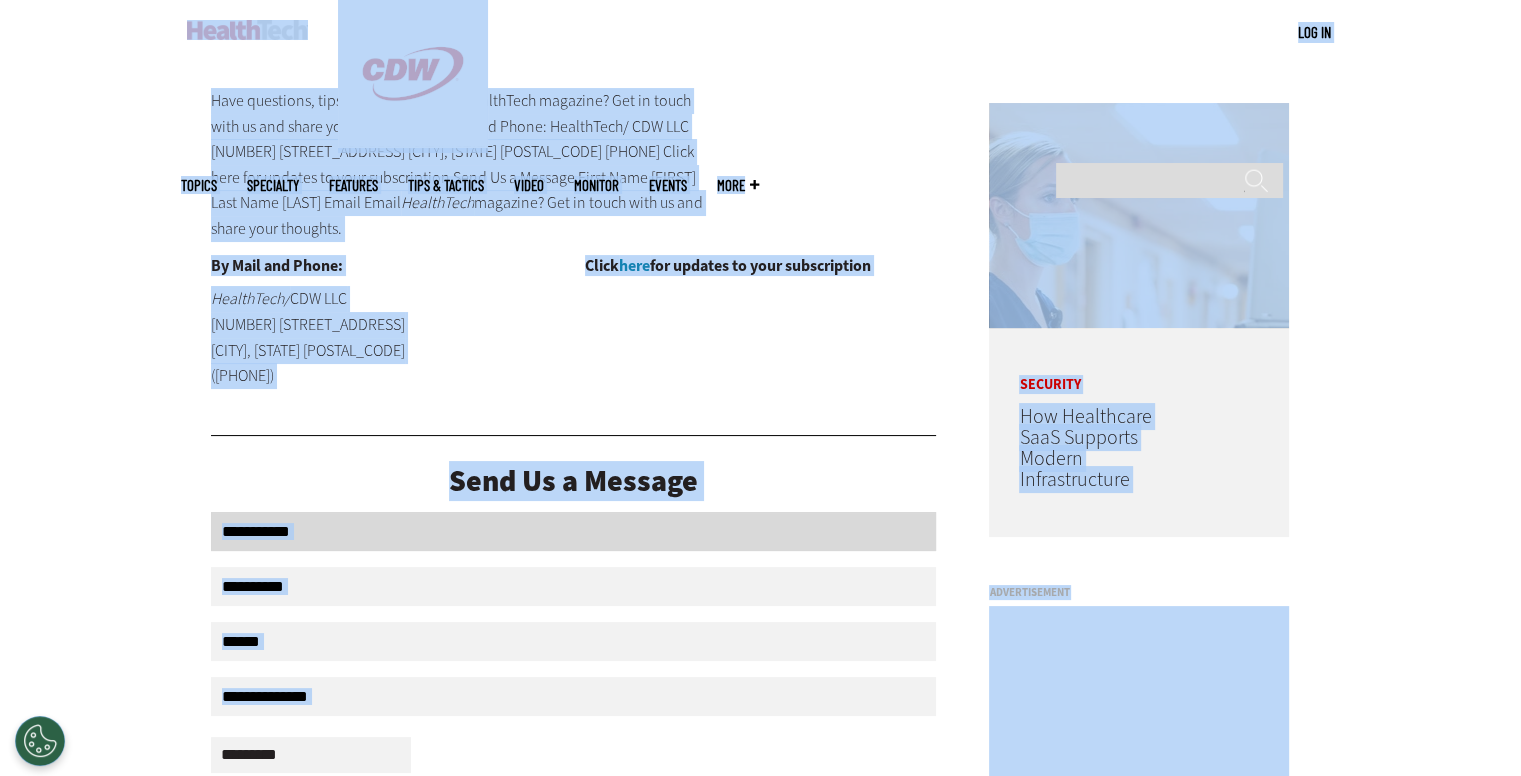 click on "First Name" at bounding box center (574, 531) 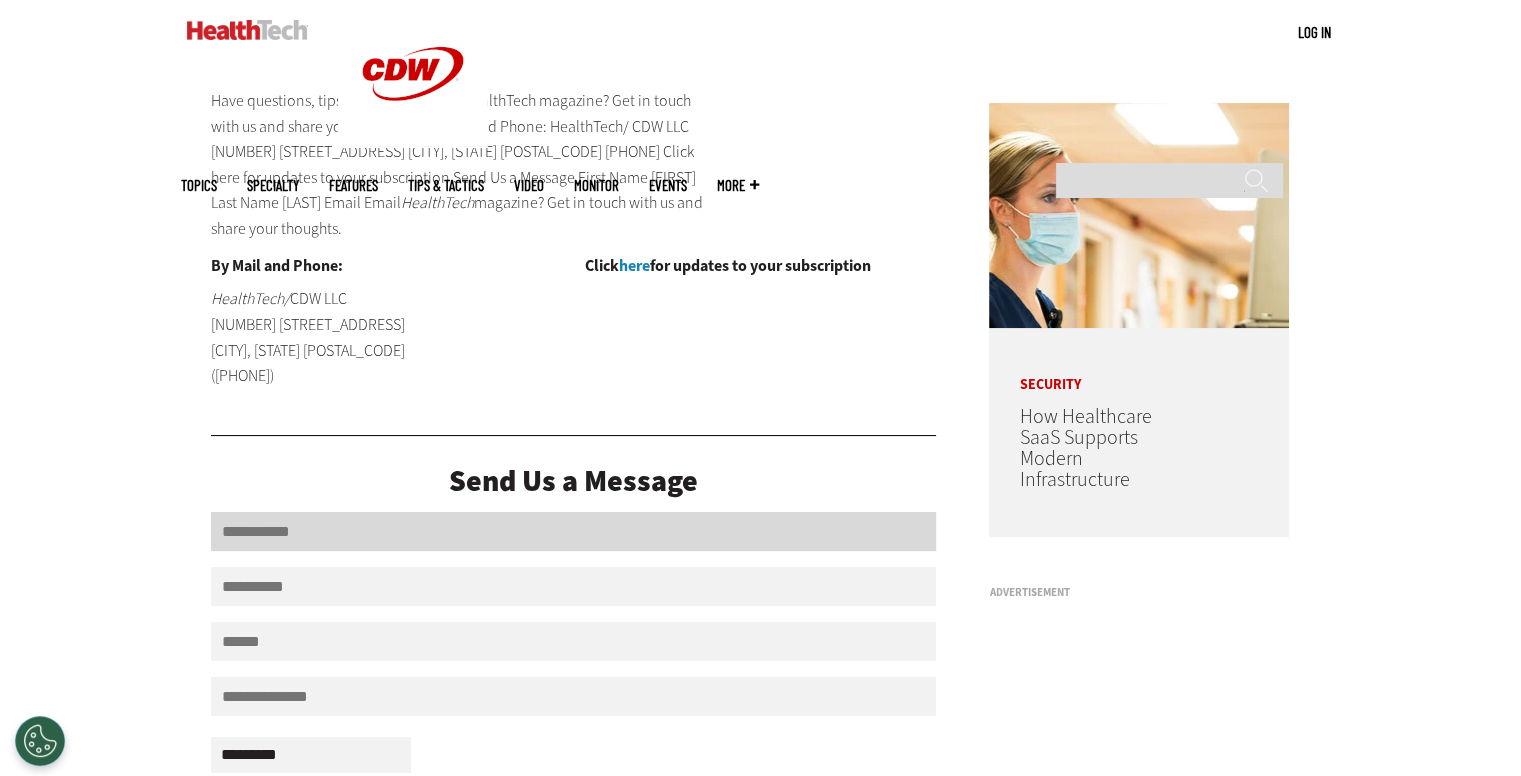 paste on "******" 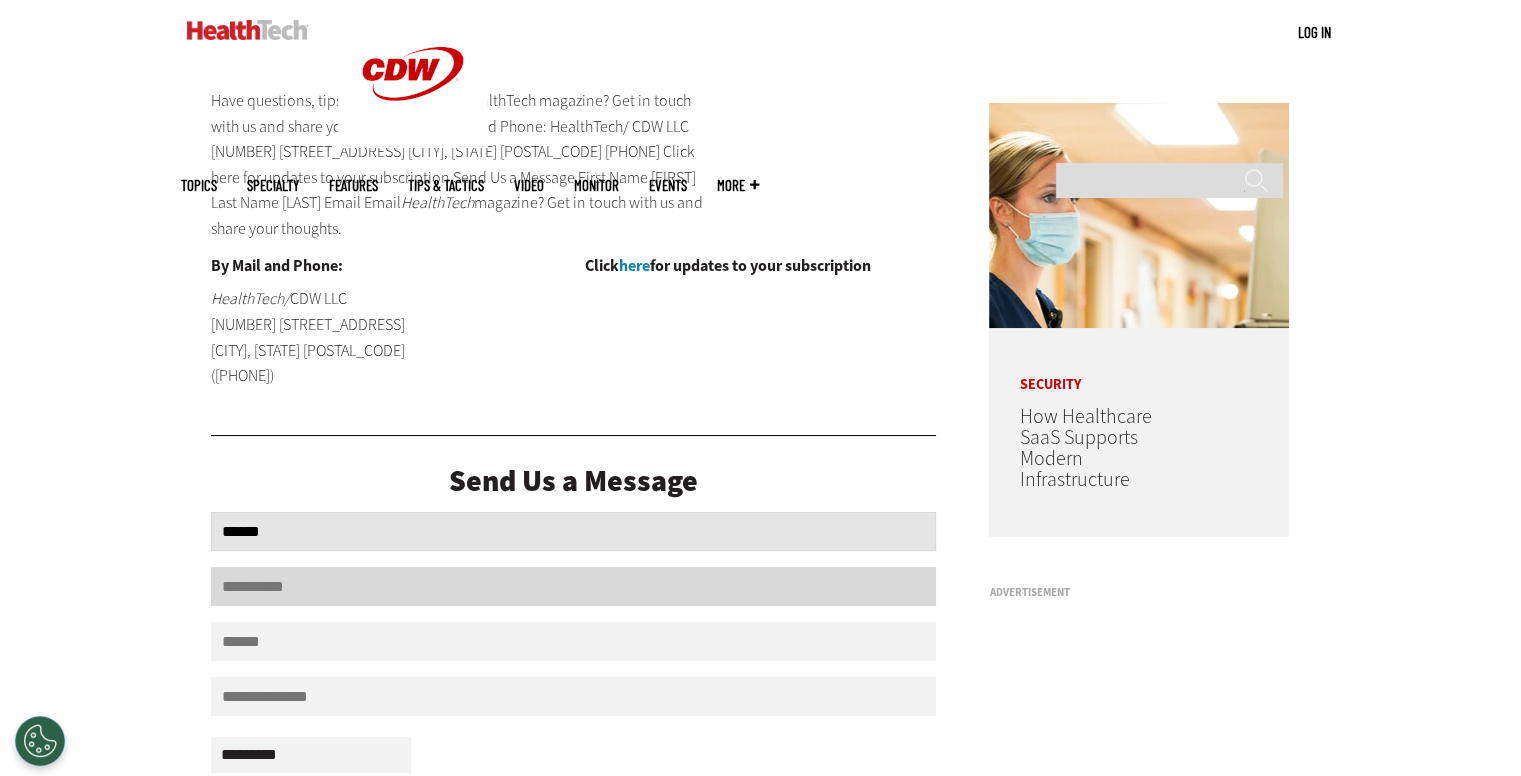 type on "******" 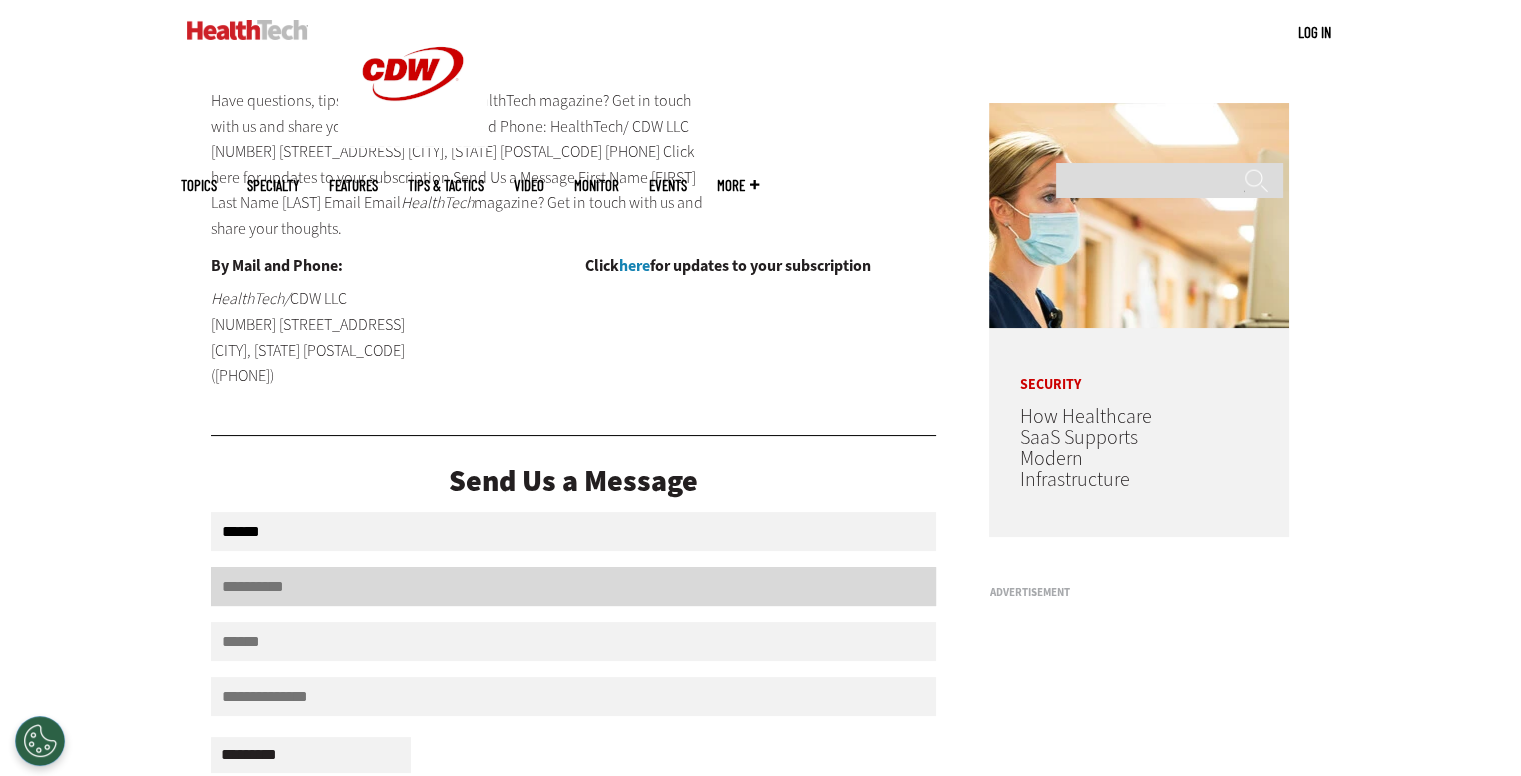 click on "Last Name" at bounding box center (574, 586) 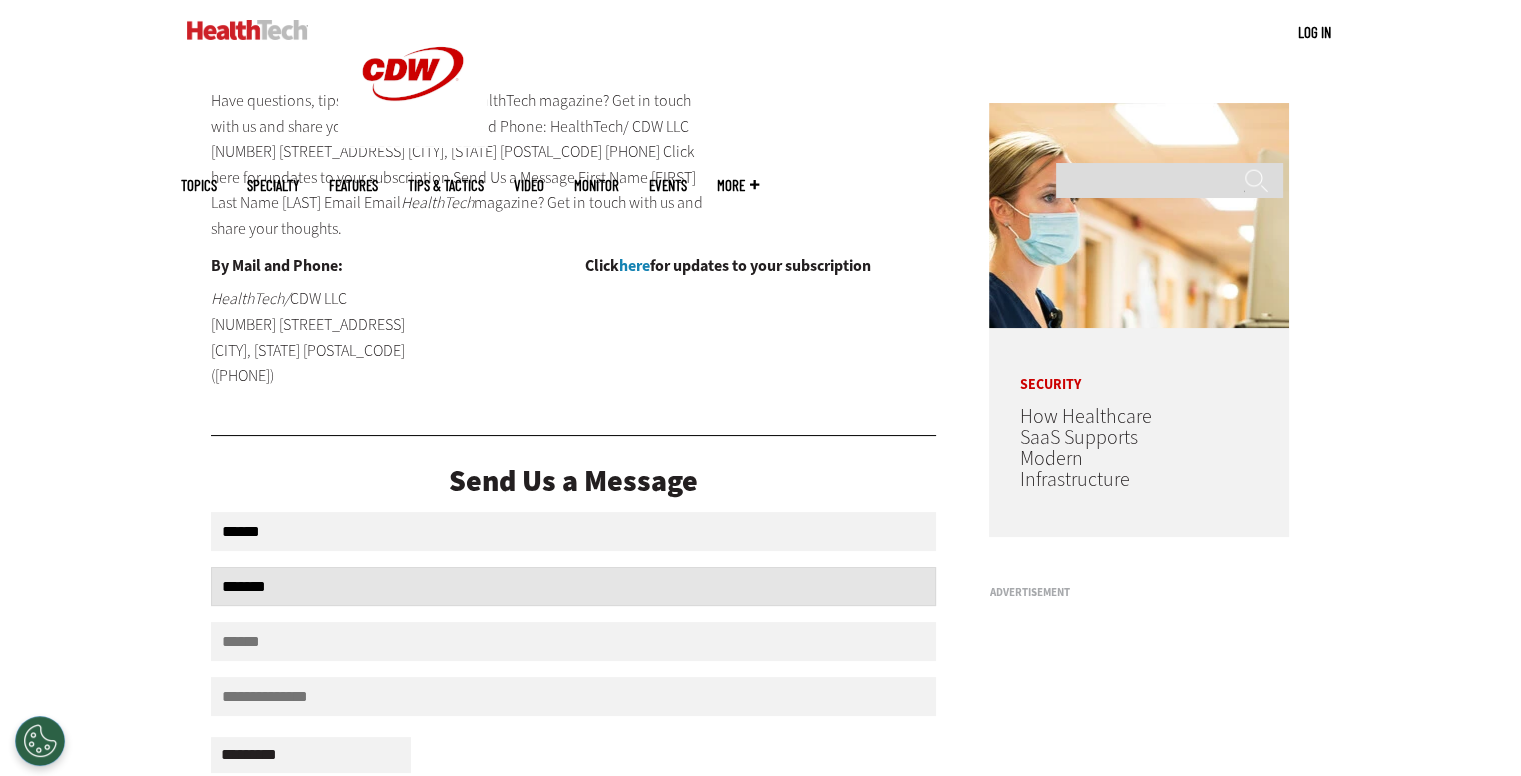 type on "*******" 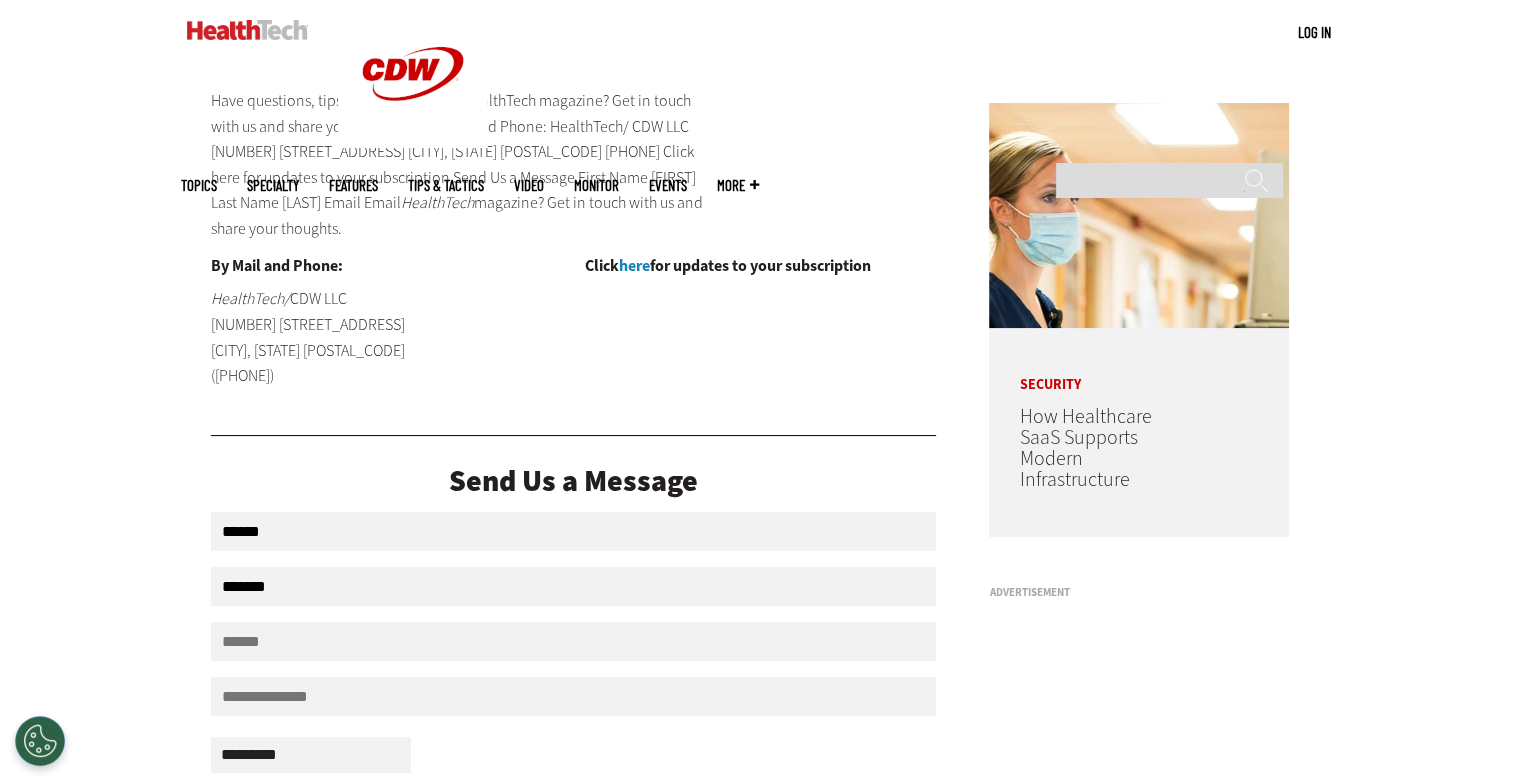 click on "**********" at bounding box center (574, 790) 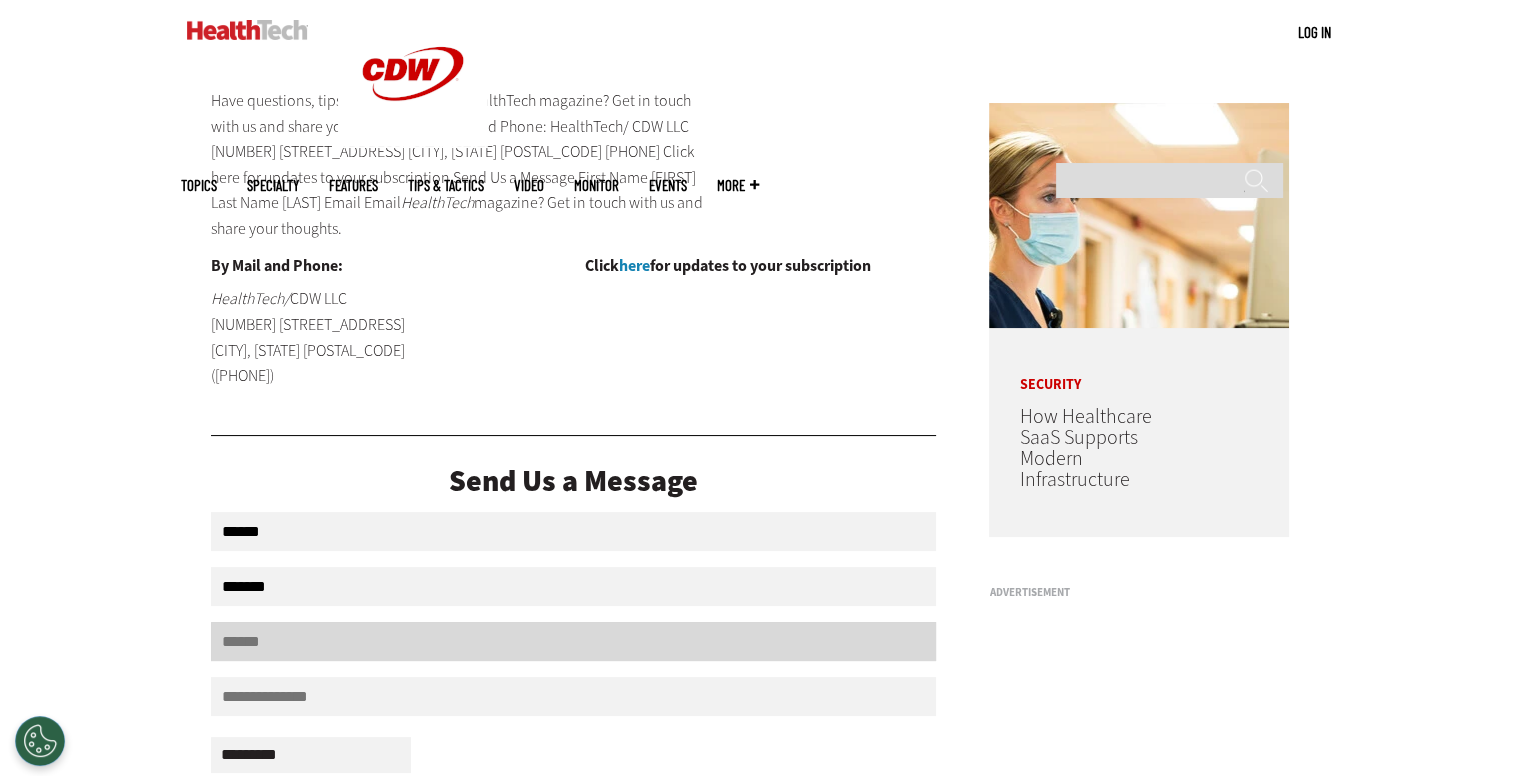 click on "Email" at bounding box center (574, 641) 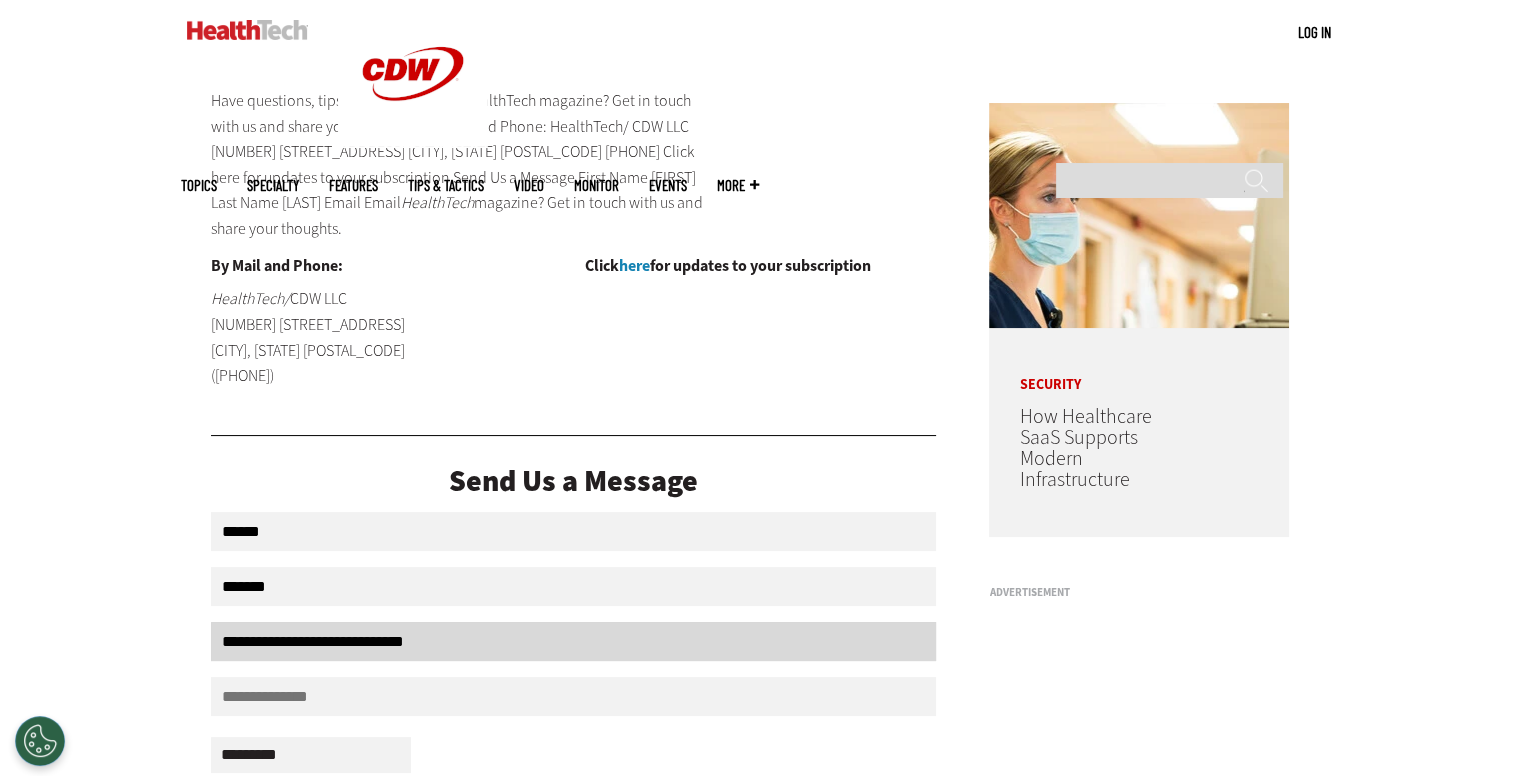scroll, scrollTop: 266, scrollLeft: 0, axis: vertical 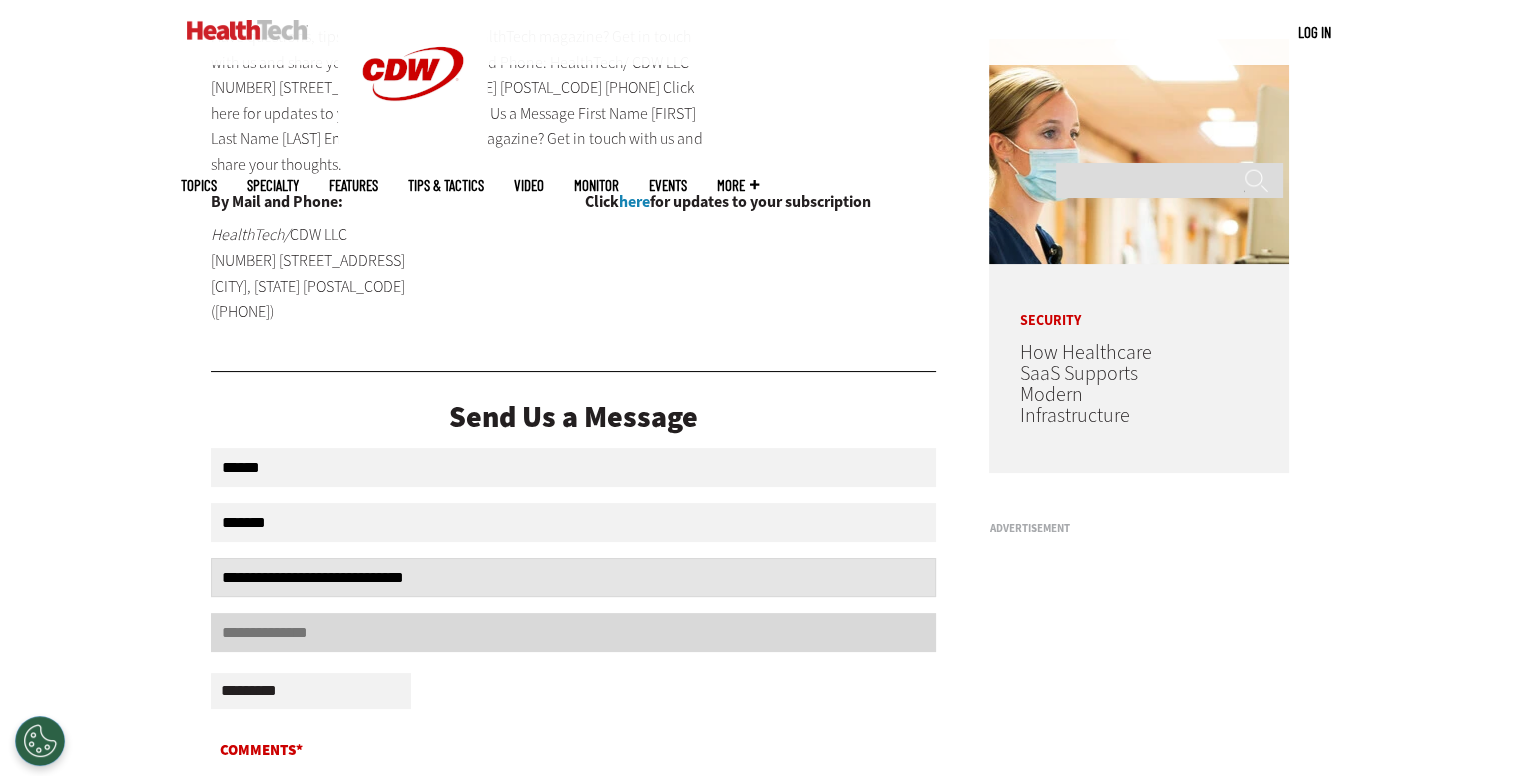 type on "**********" 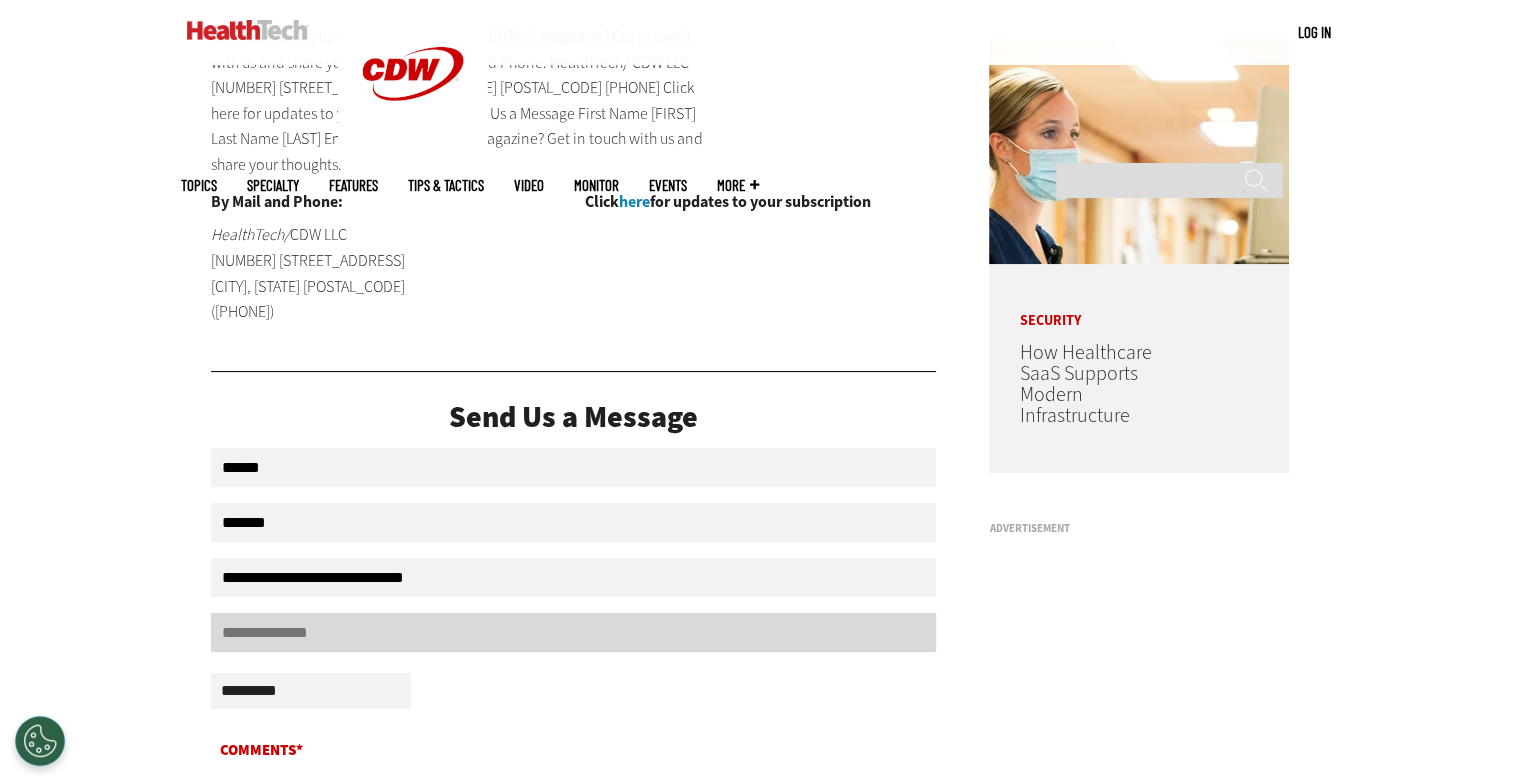click on "Confirm Email" at bounding box center [574, 632] 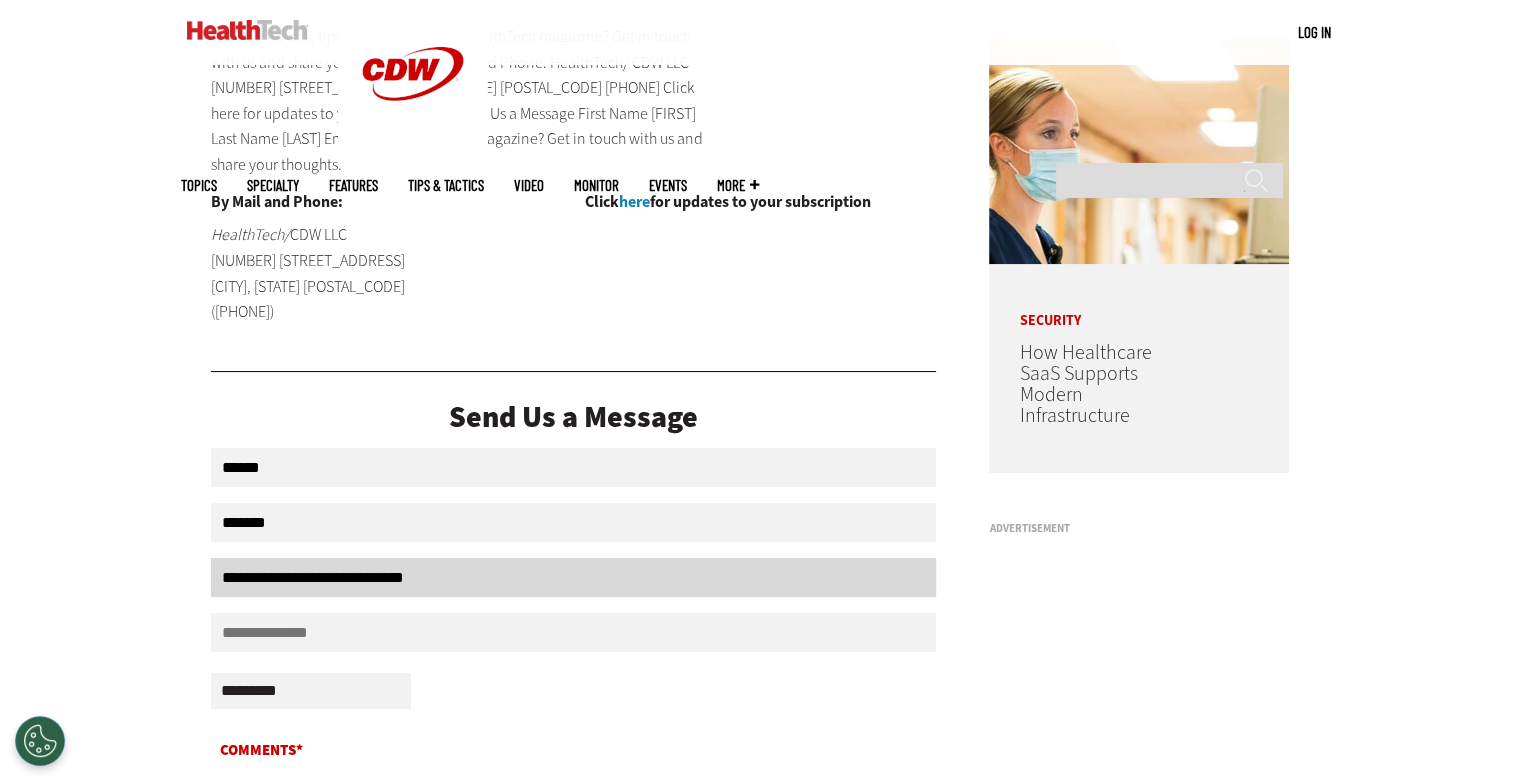 click on "**********" at bounding box center [574, 577] 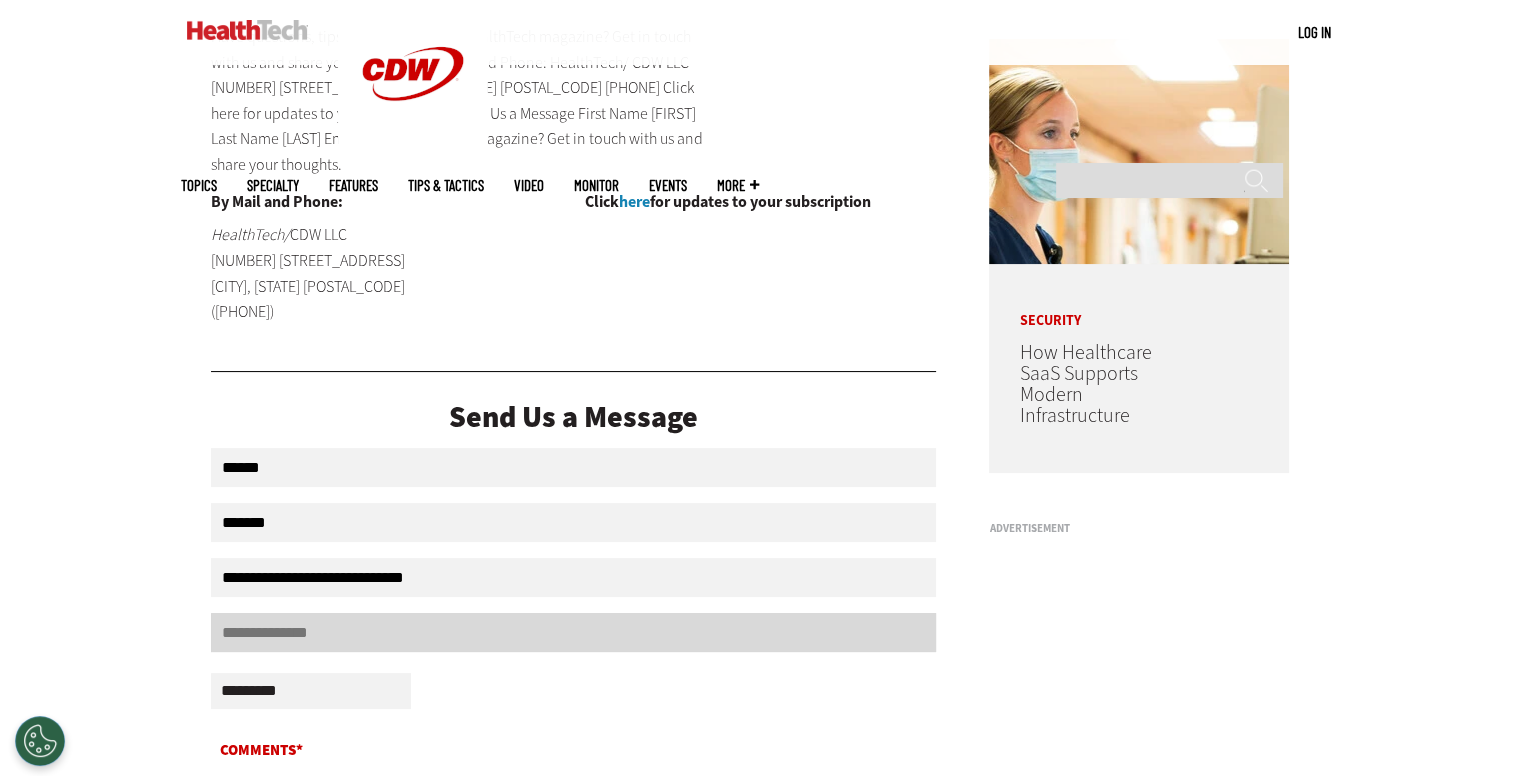 click on "Confirm Email" at bounding box center (574, 632) 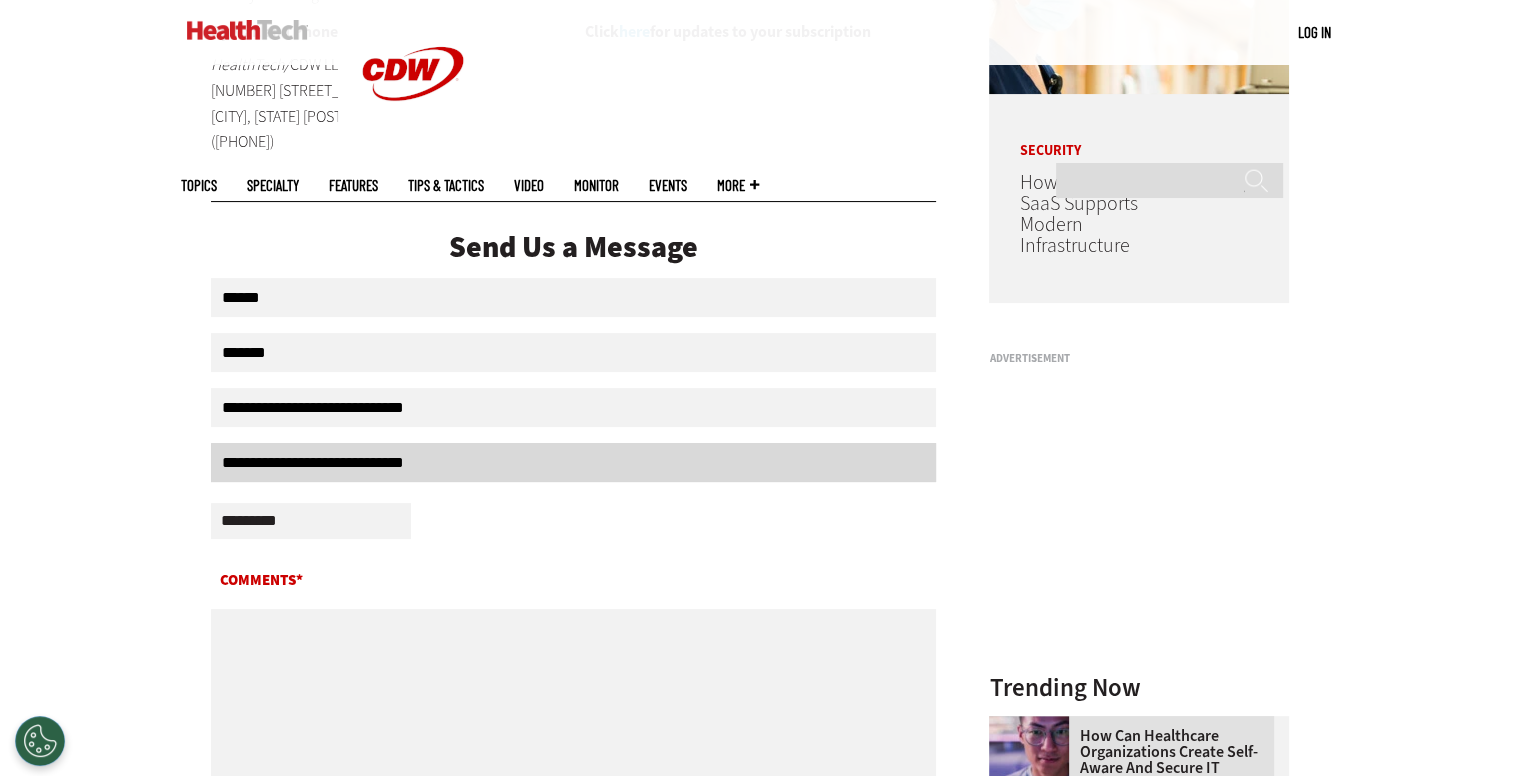 scroll, scrollTop: 440, scrollLeft: 0, axis: vertical 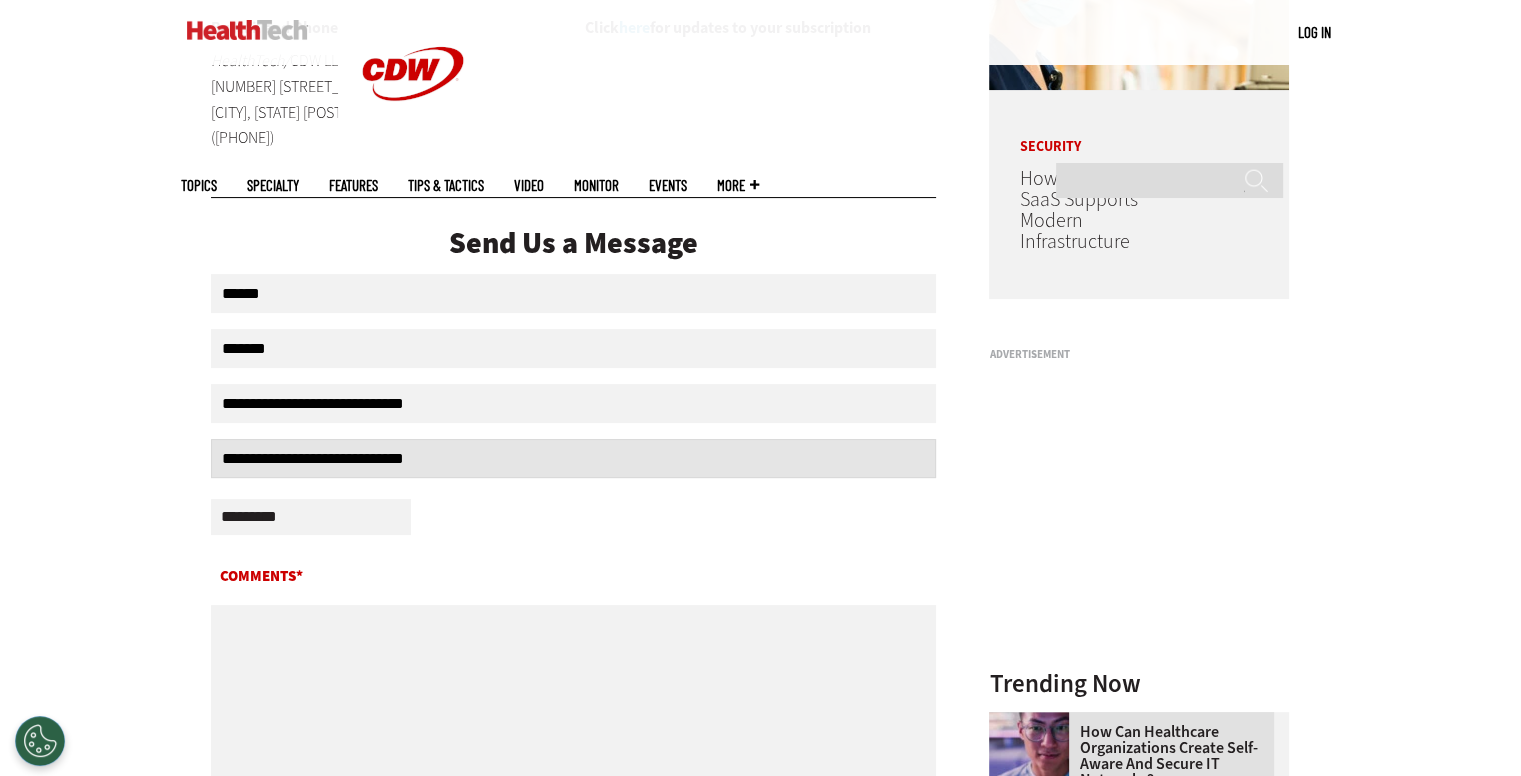 type on "**********" 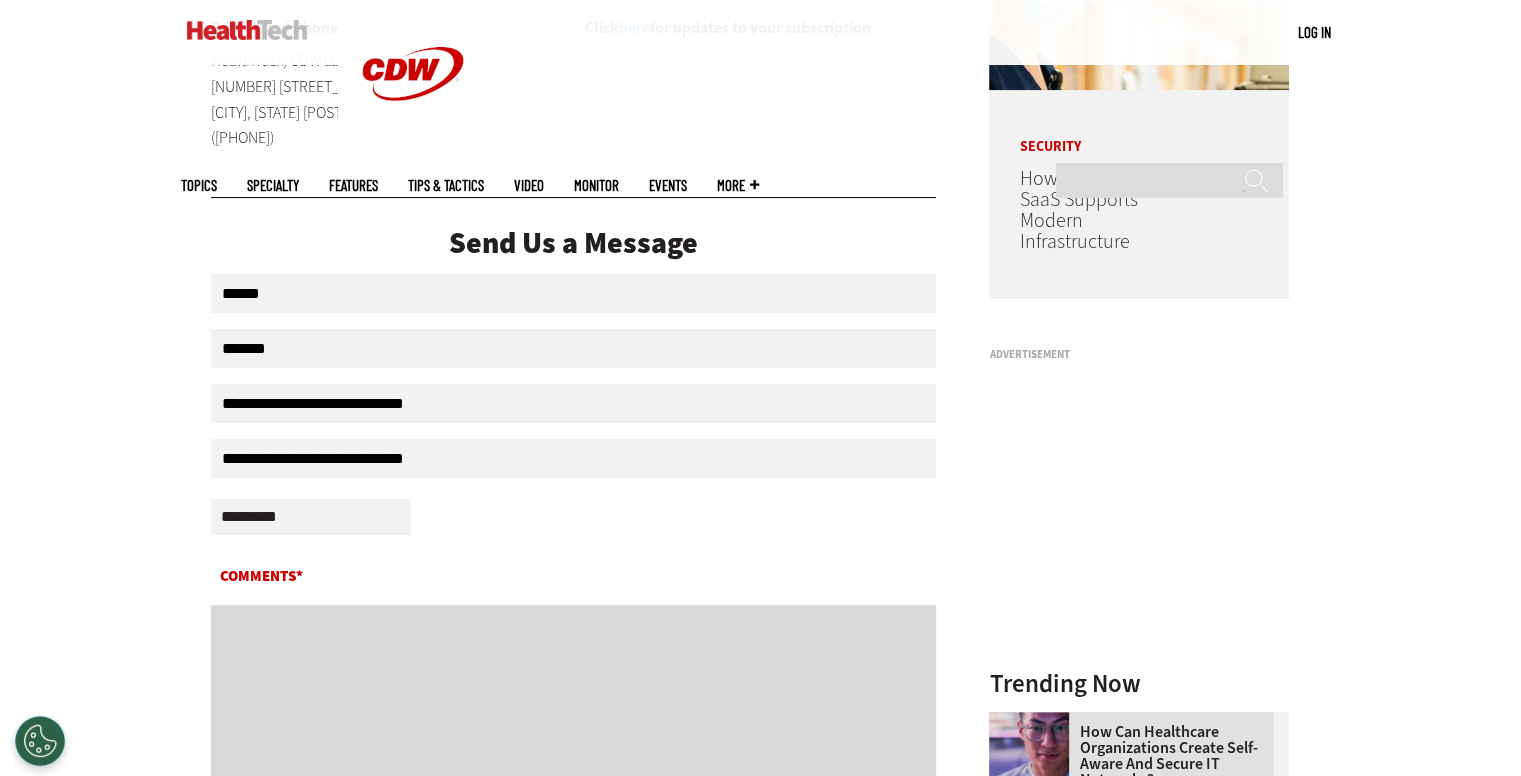 click on "Comments*" at bounding box center [574, 717] 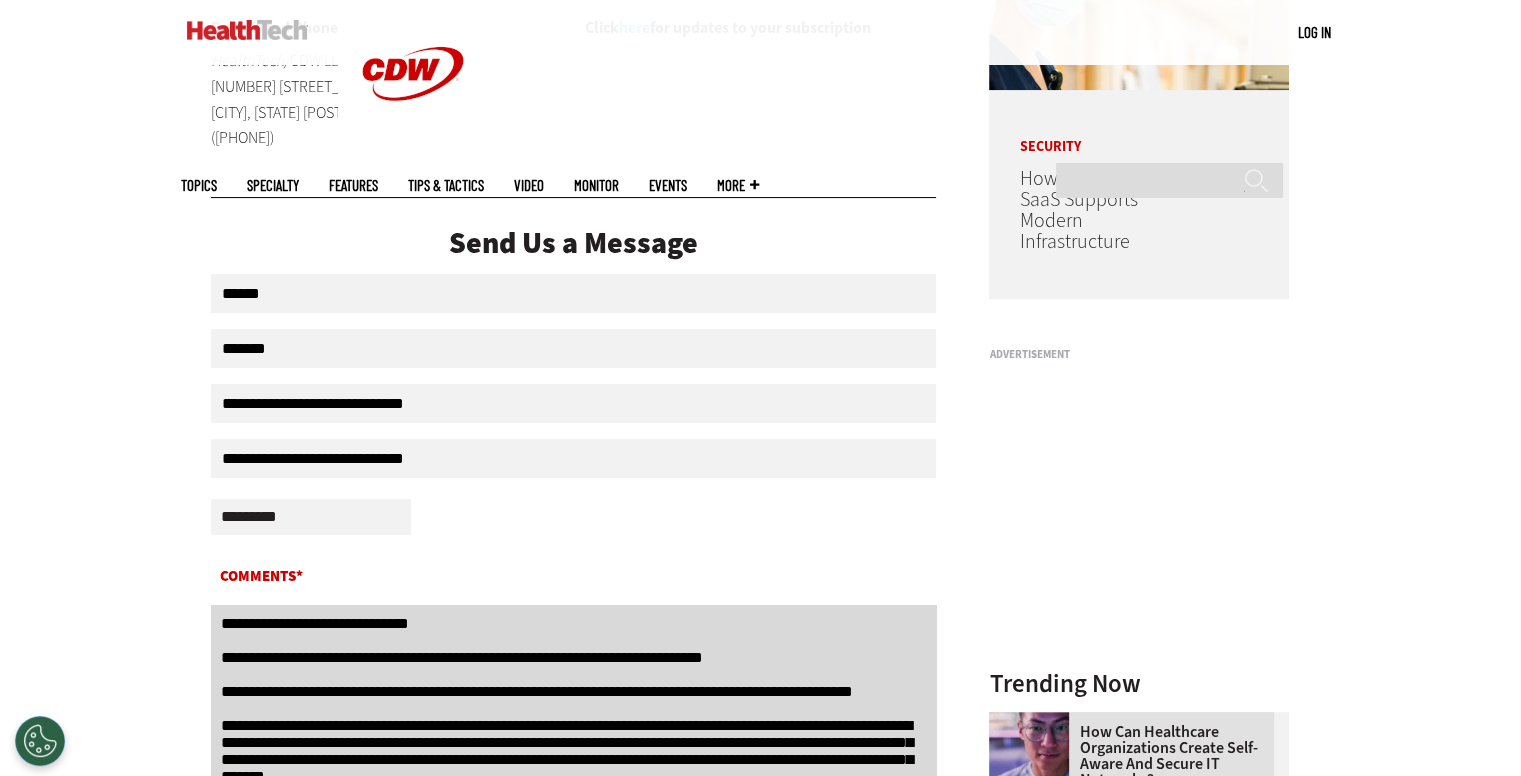scroll, scrollTop: 152, scrollLeft: 0, axis: vertical 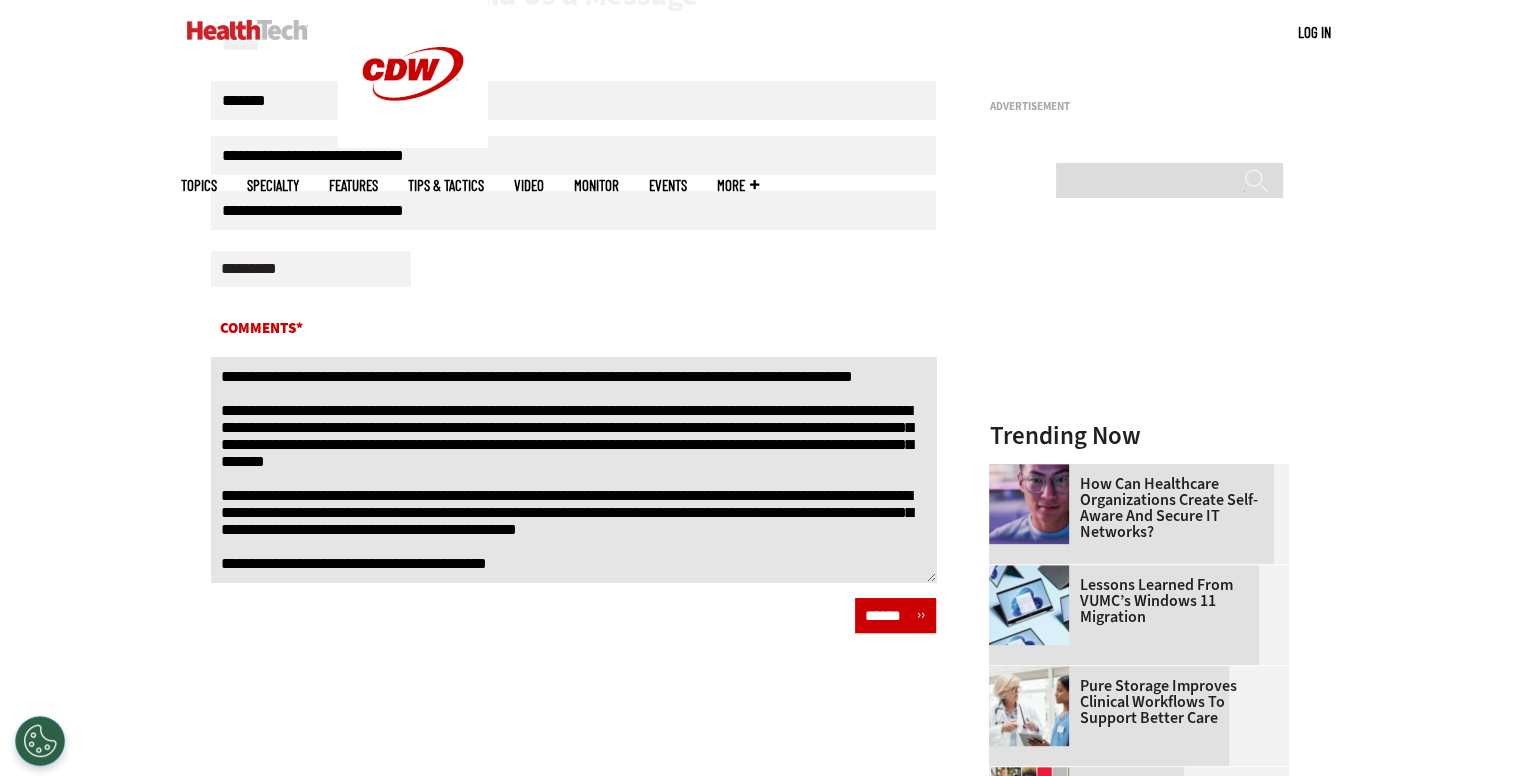 type on "**********" 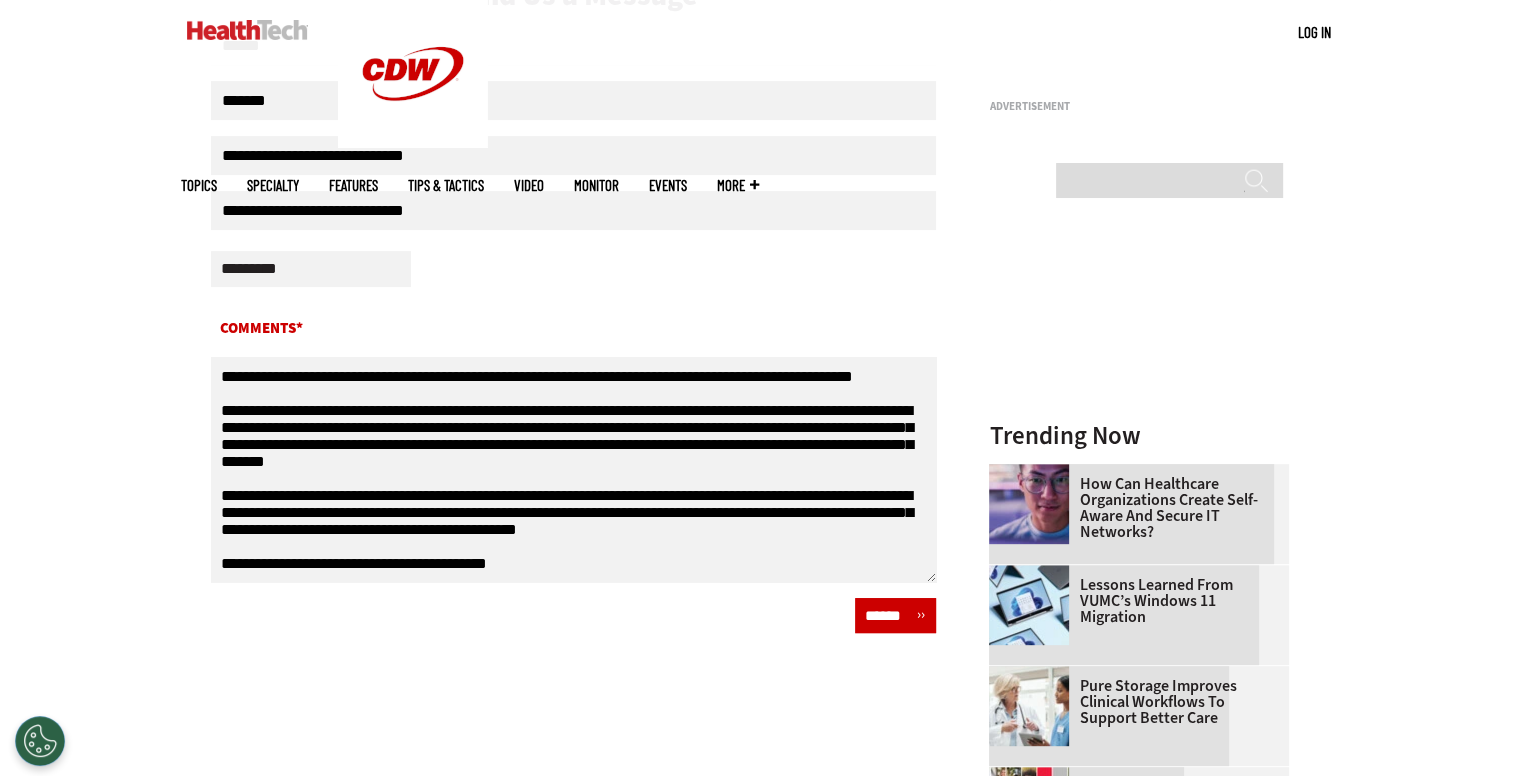 click on "Close
New AI Research From CDW
See how IT leaders are tackling AI opportunities and challenges.
Click Here to Read the Report
Have questions, tips or suggestions for  HealthTech  magazine? Get in touch with us and share your thoughts.
By Mail and Phone:
HealthTech/ CDW LLC
230 N. Milwaukee Avenue
Vernon Hills, IL 60601
(847) 465-6000
Click  here  for updates to your subscription
Send Us a Message
First Name
******
Last Name
*******
Email
Email" at bounding box center [761, 220] 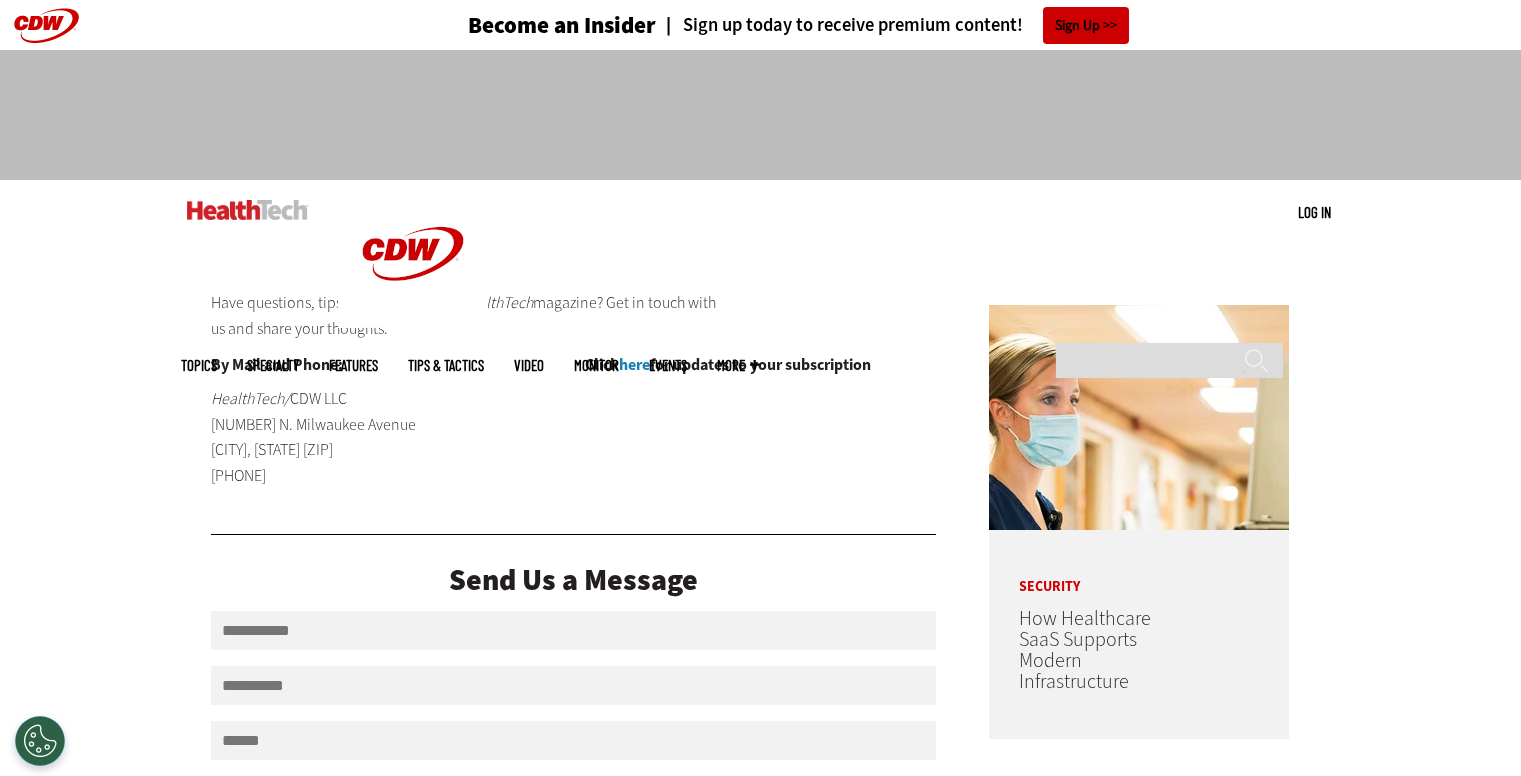 scroll, scrollTop: 0, scrollLeft: 0, axis: both 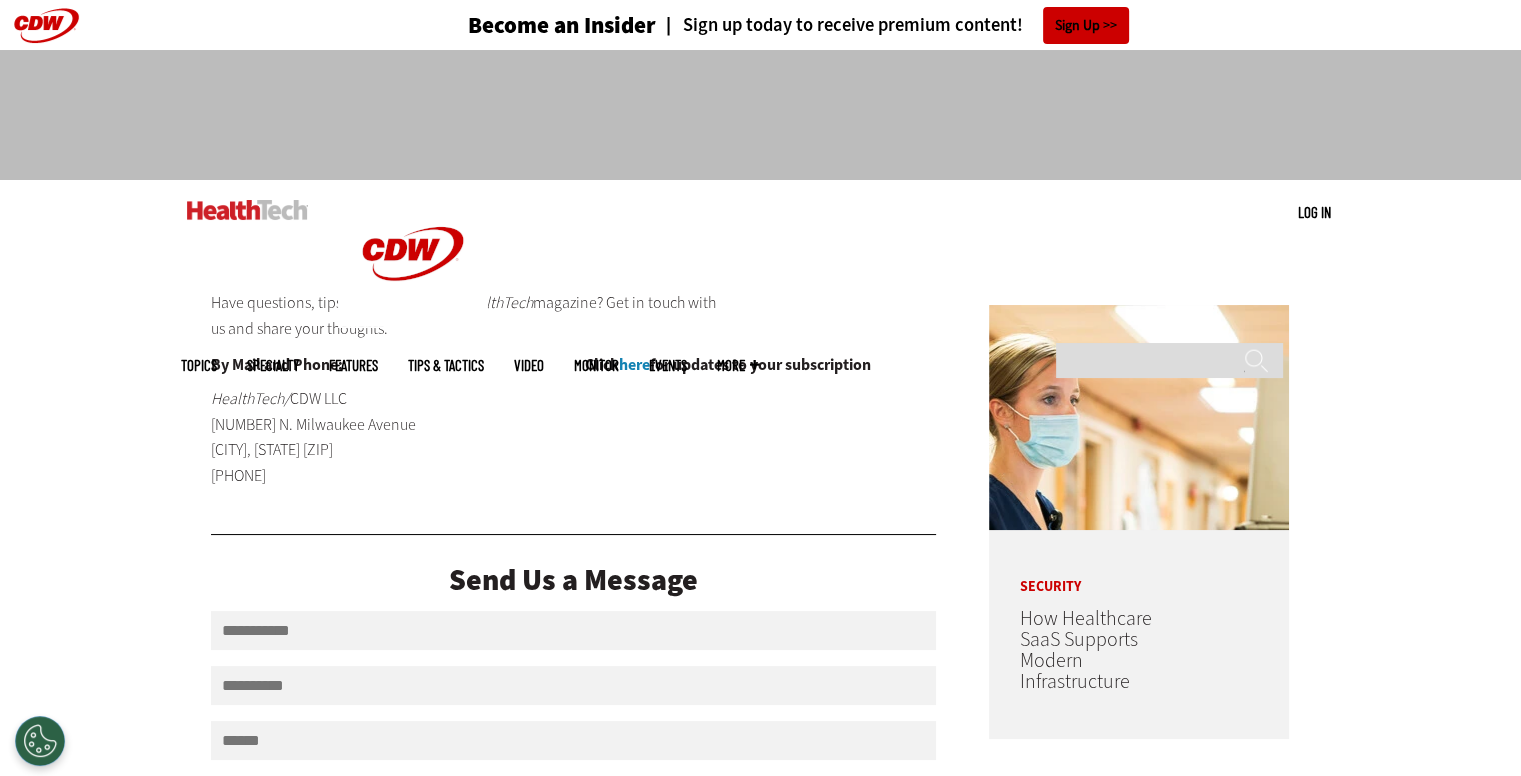 click at bounding box center [247, 210] 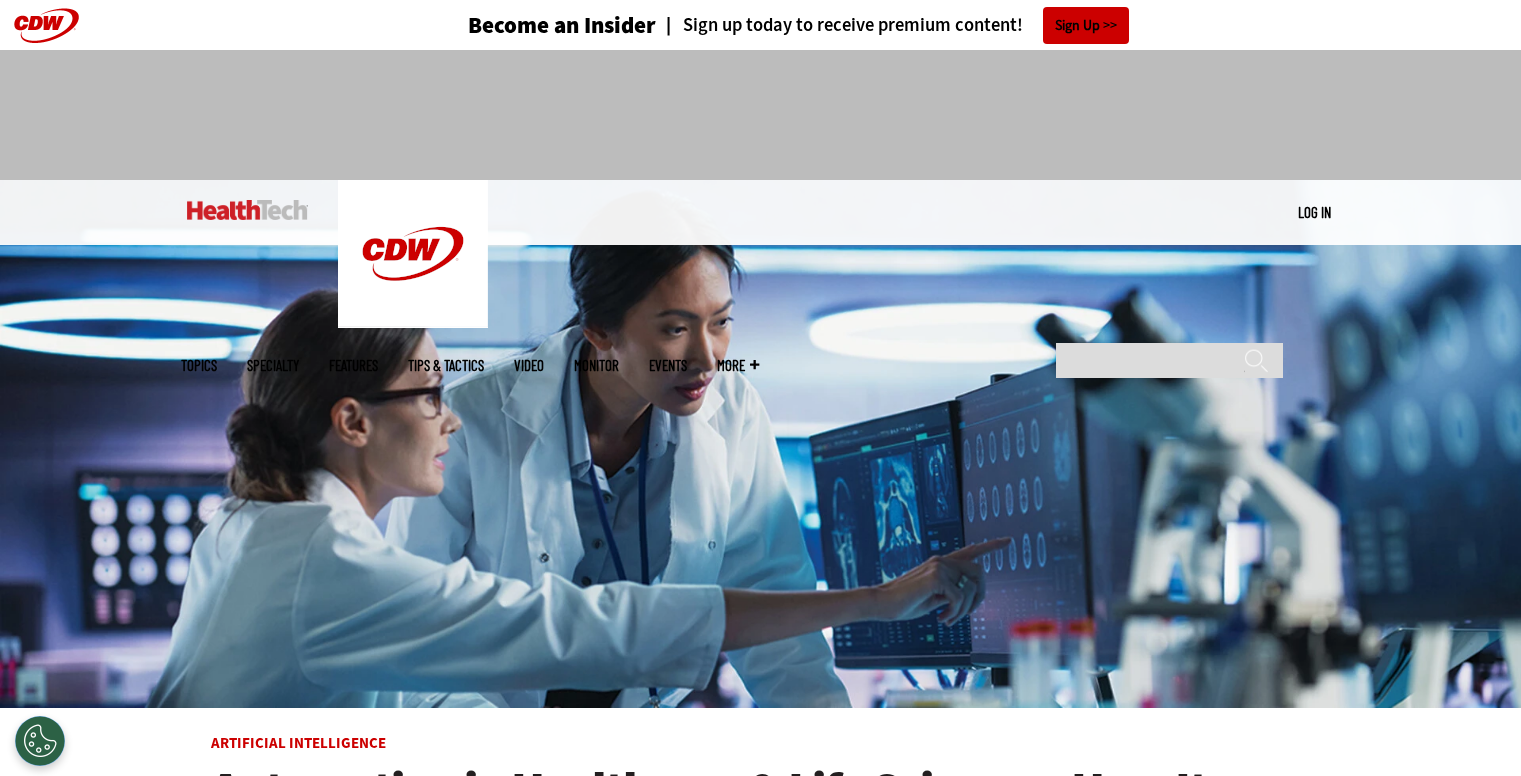 scroll, scrollTop: 0, scrollLeft: 0, axis: both 